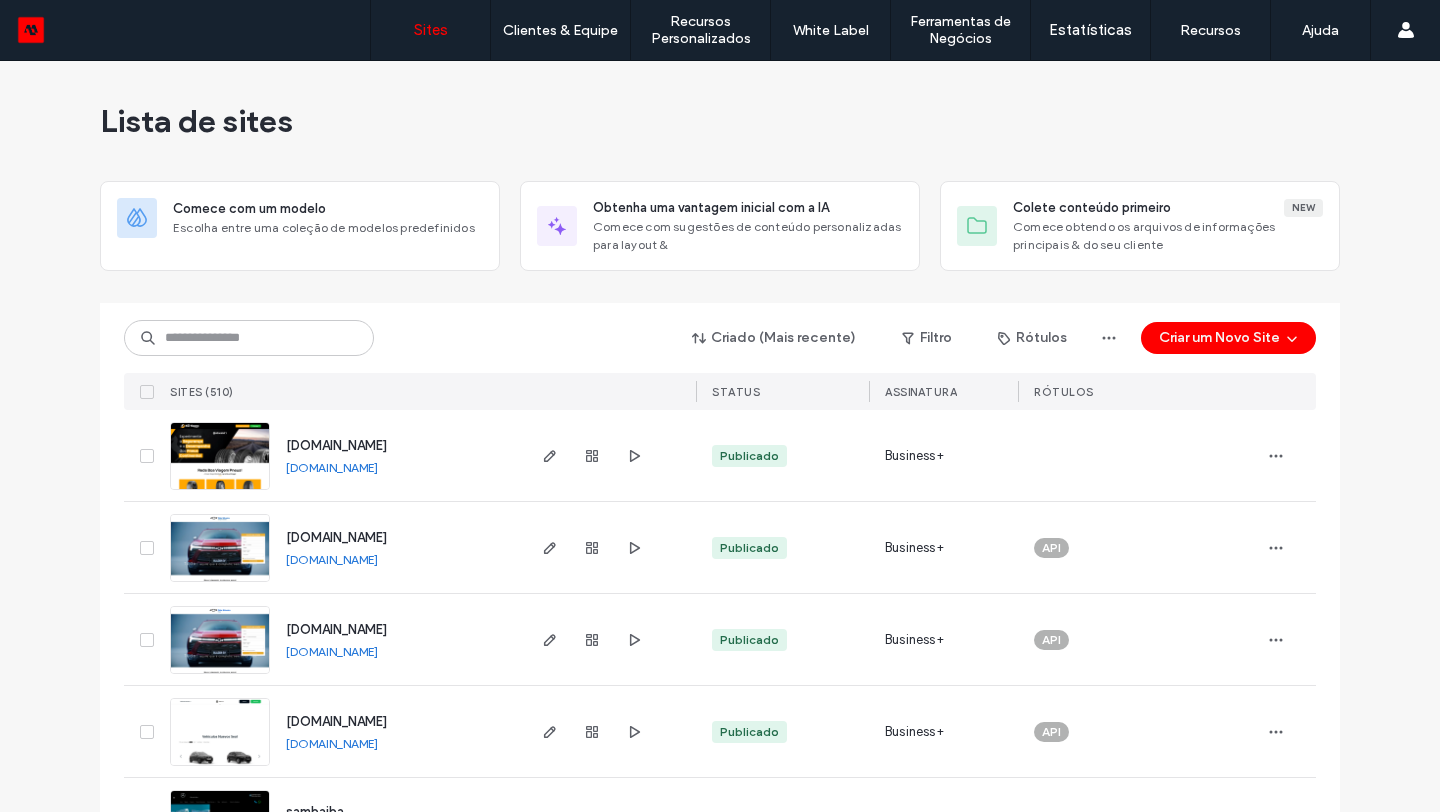 scroll, scrollTop: 0, scrollLeft: 0, axis: both 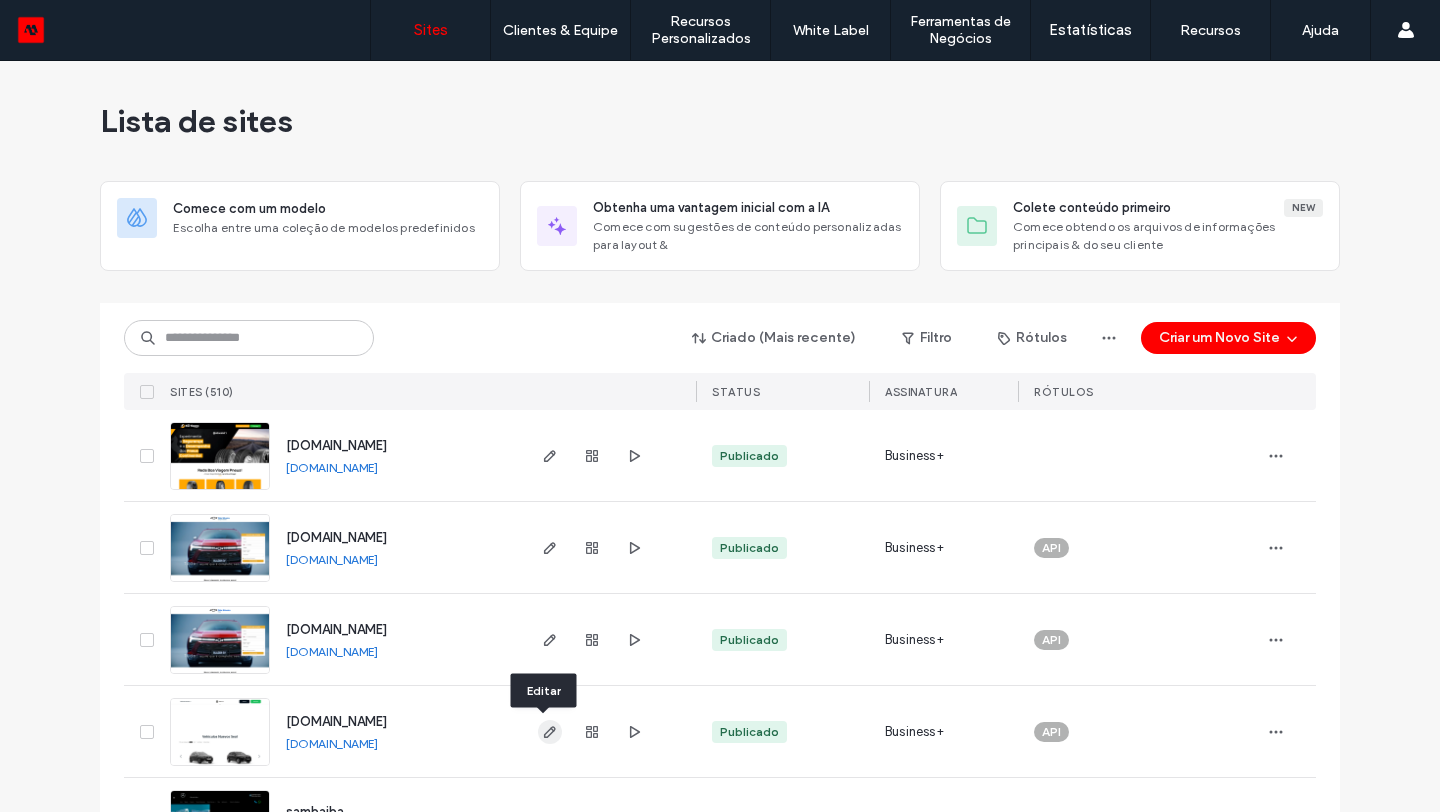 click 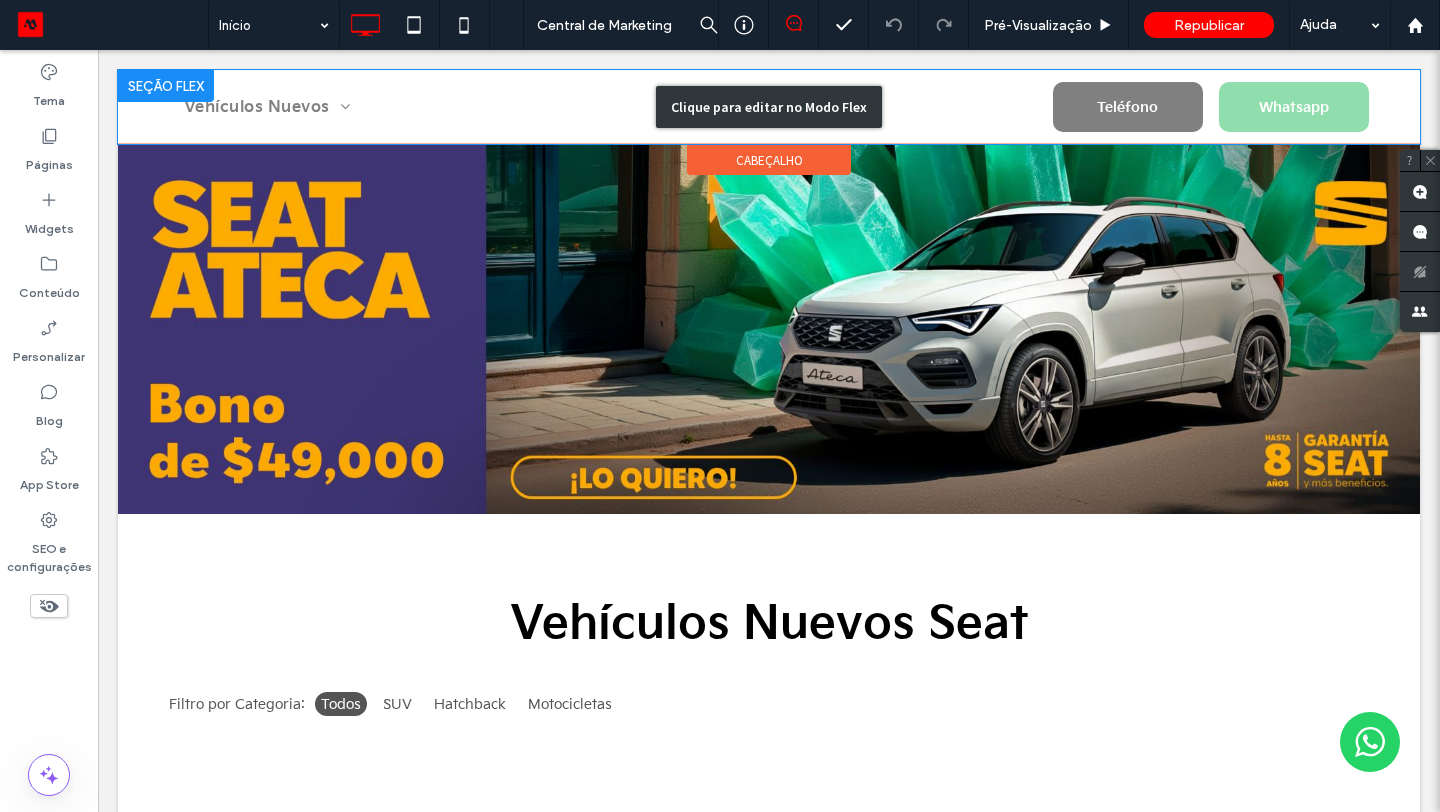scroll, scrollTop: 0, scrollLeft: 0, axis: both 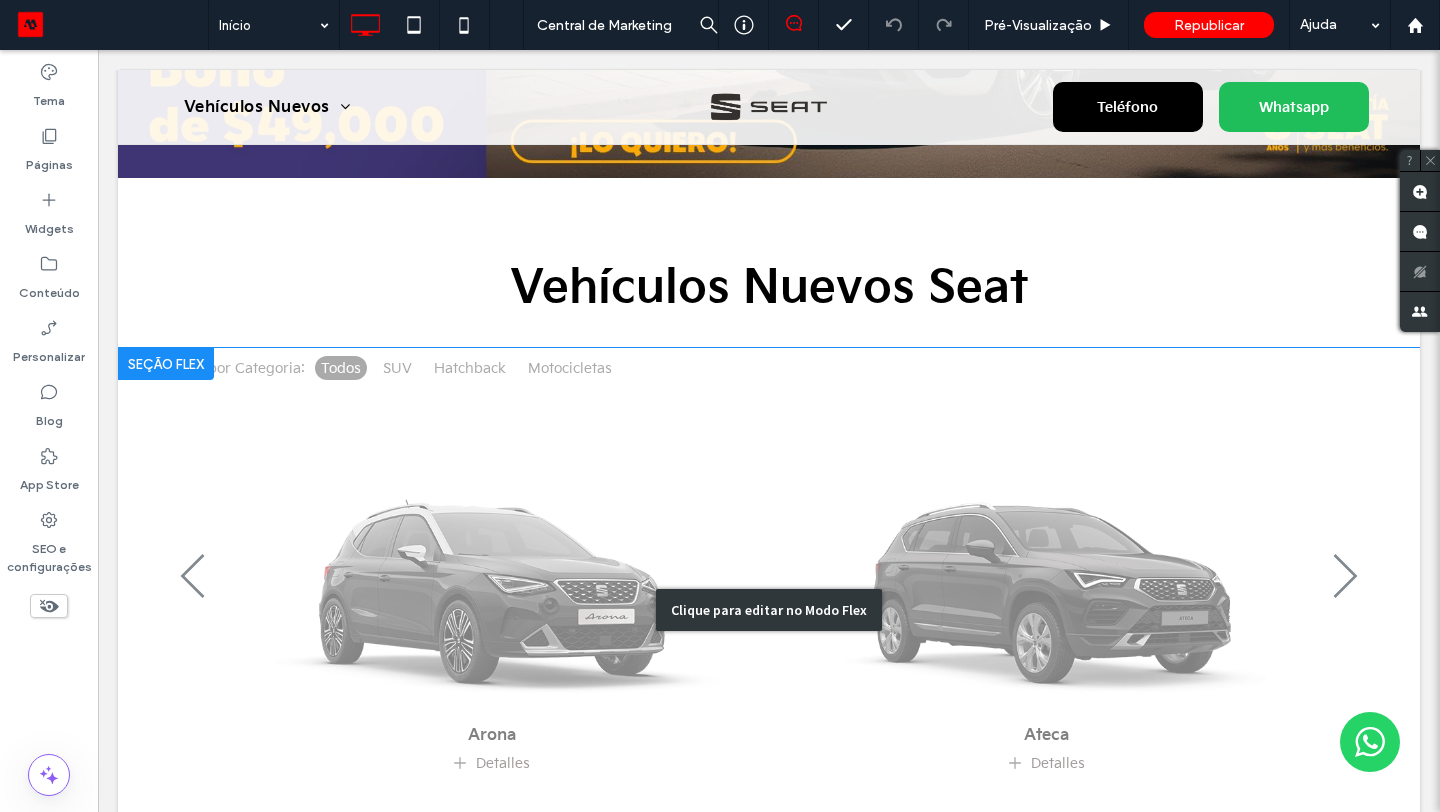 click on "Clique para editar no Modo Flex" at bounding box center [769, 610] 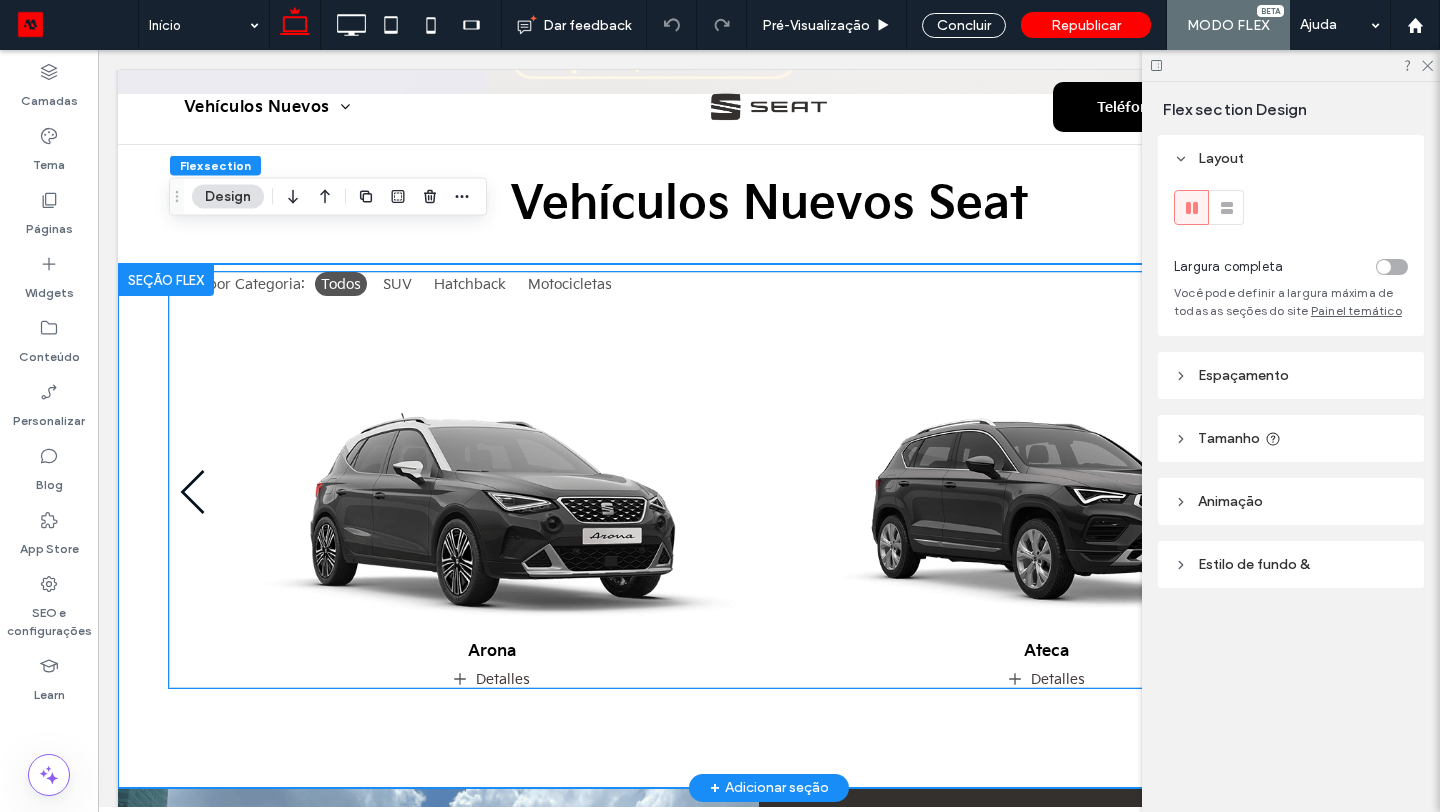 scroll, scrollTop: 464, scrollLeft: 0, axis: vertical 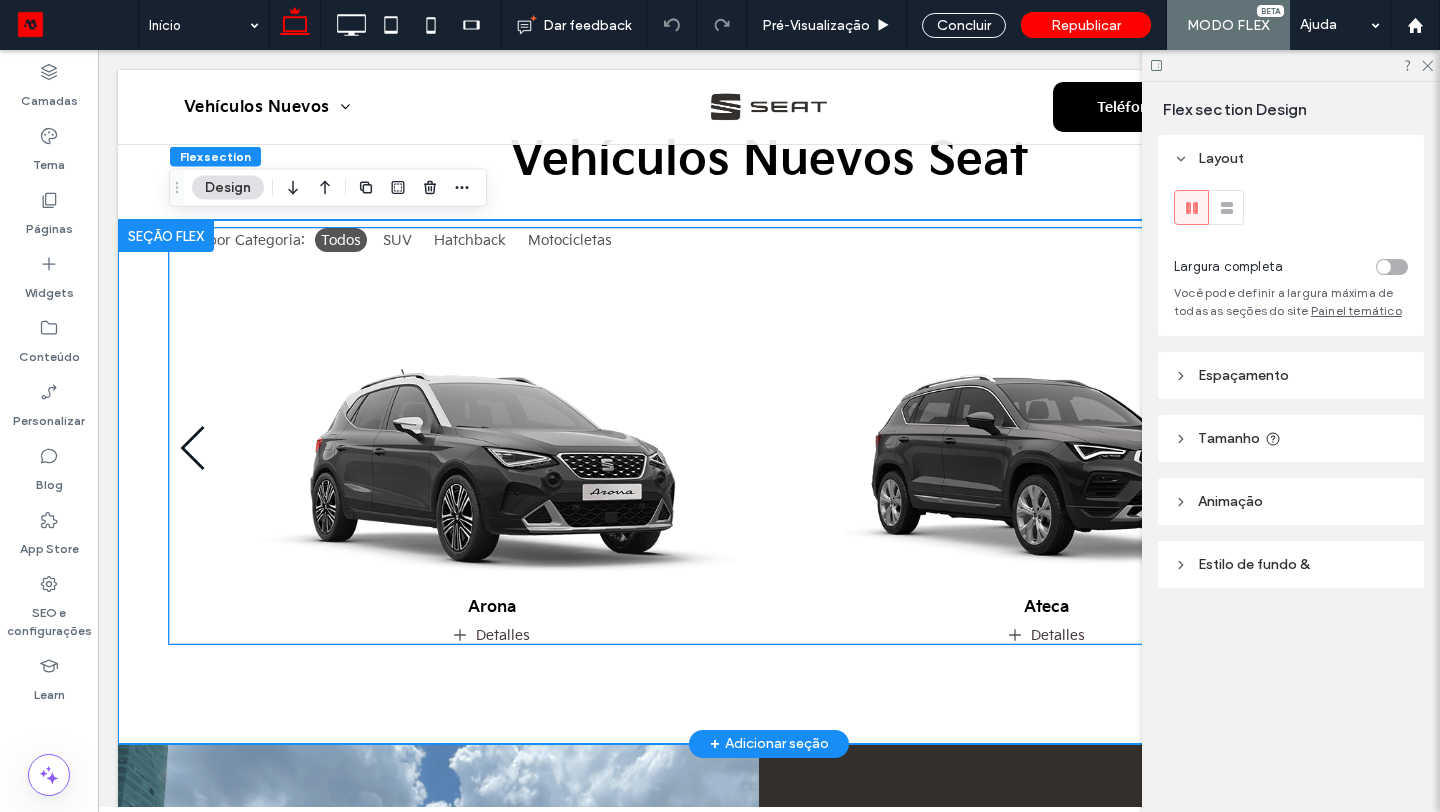 click at bounding box center (491, 422) 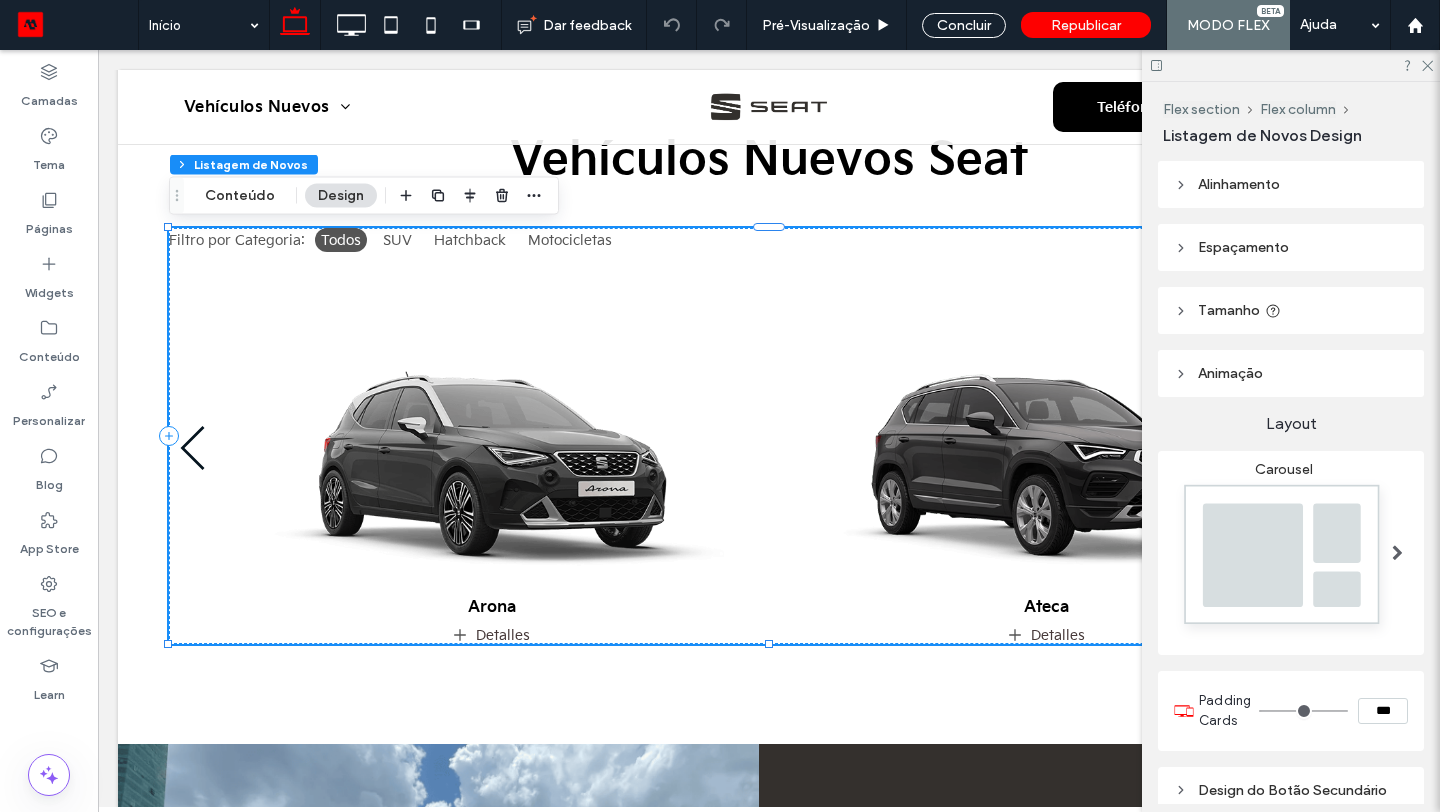 click at bounding box center [1397, 553] 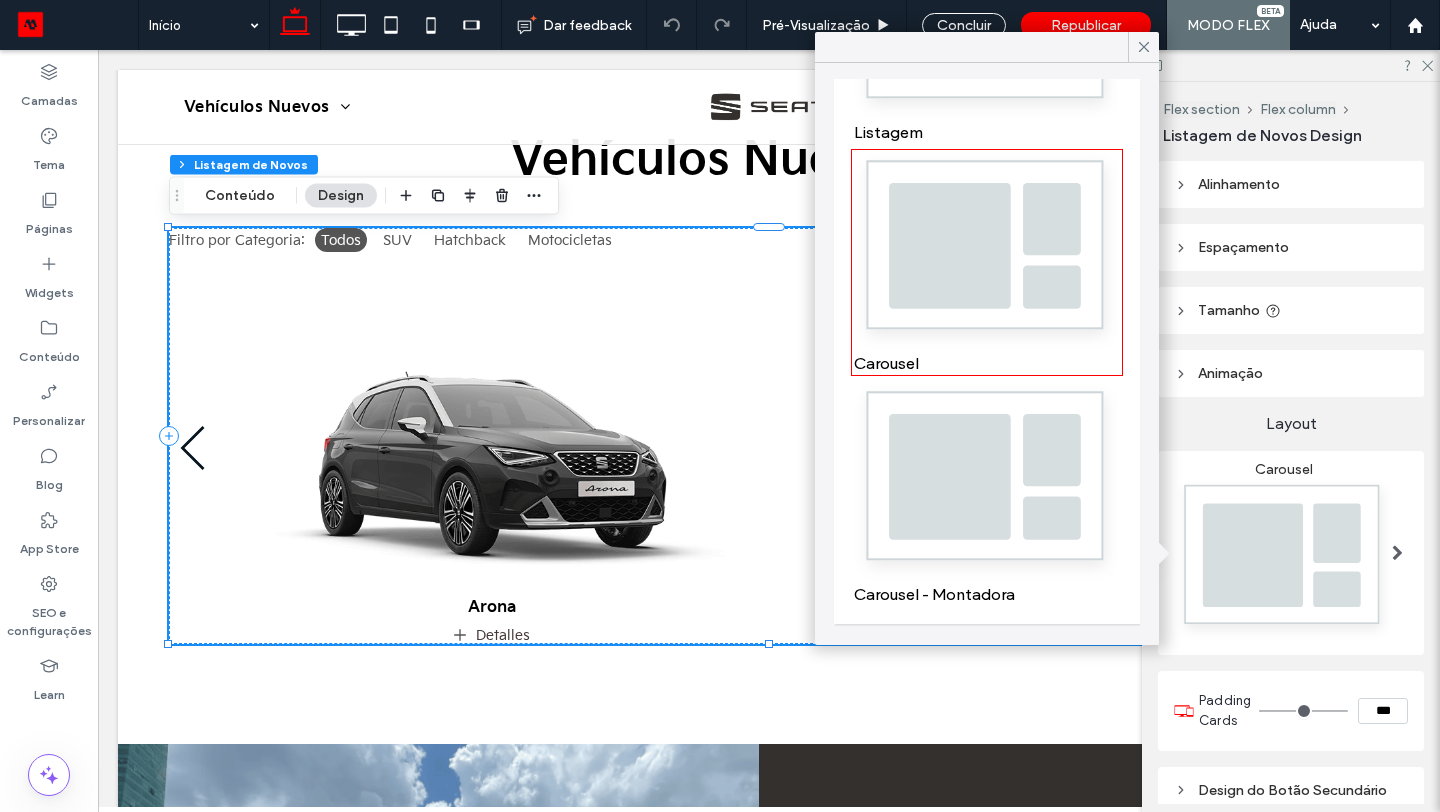scroll, scrollTop: 0, scrollLeft: 0, axis: both 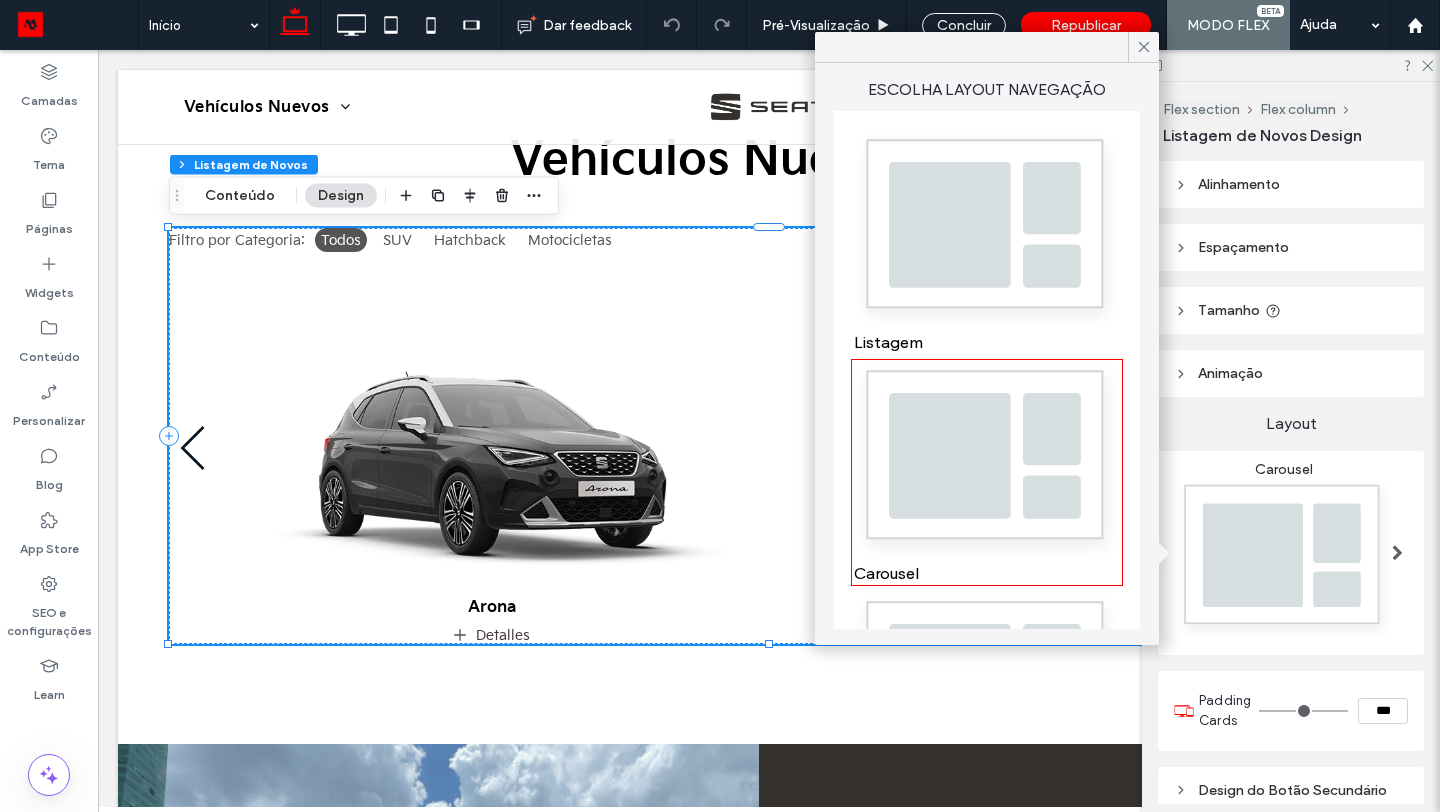 click at bounding box center (987, 230) 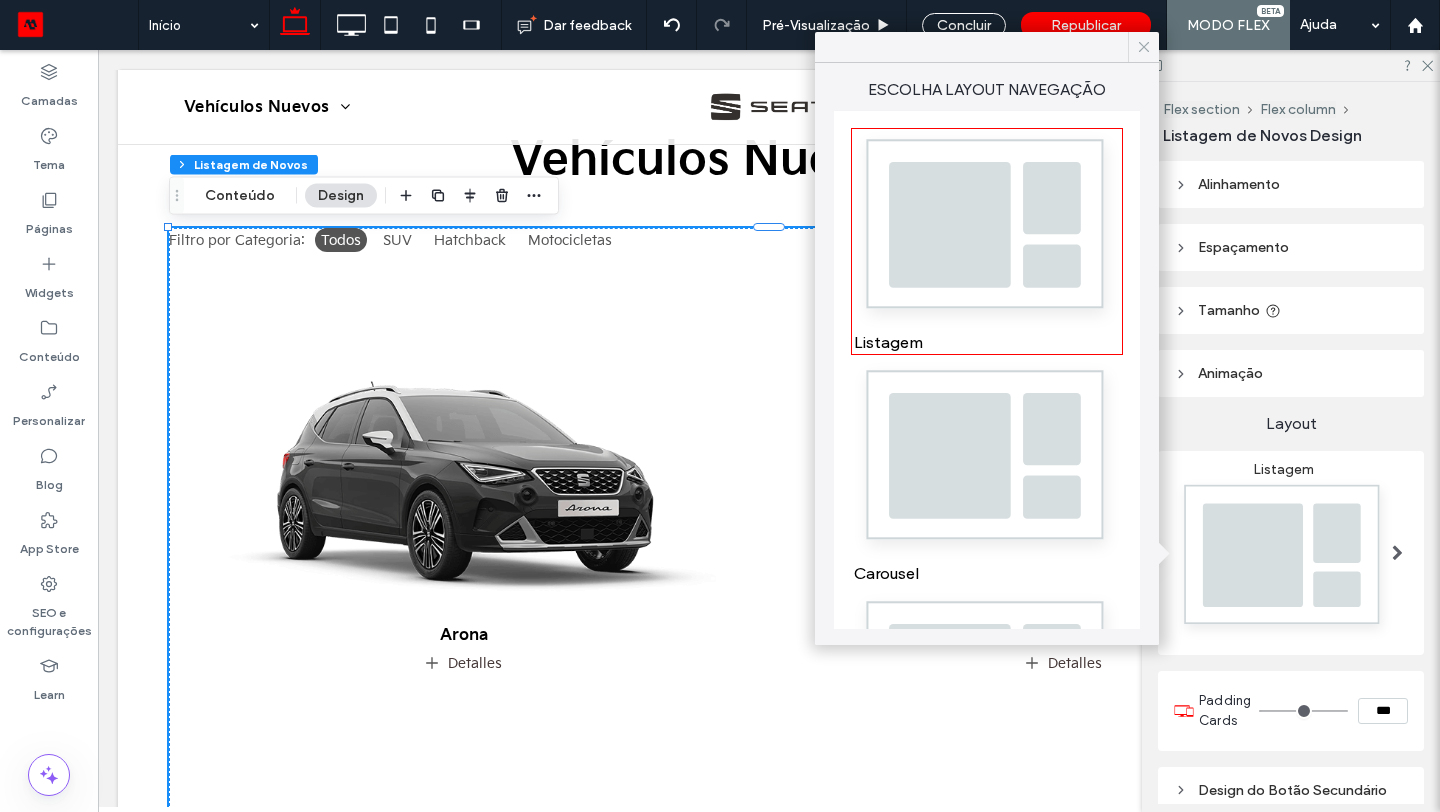 click 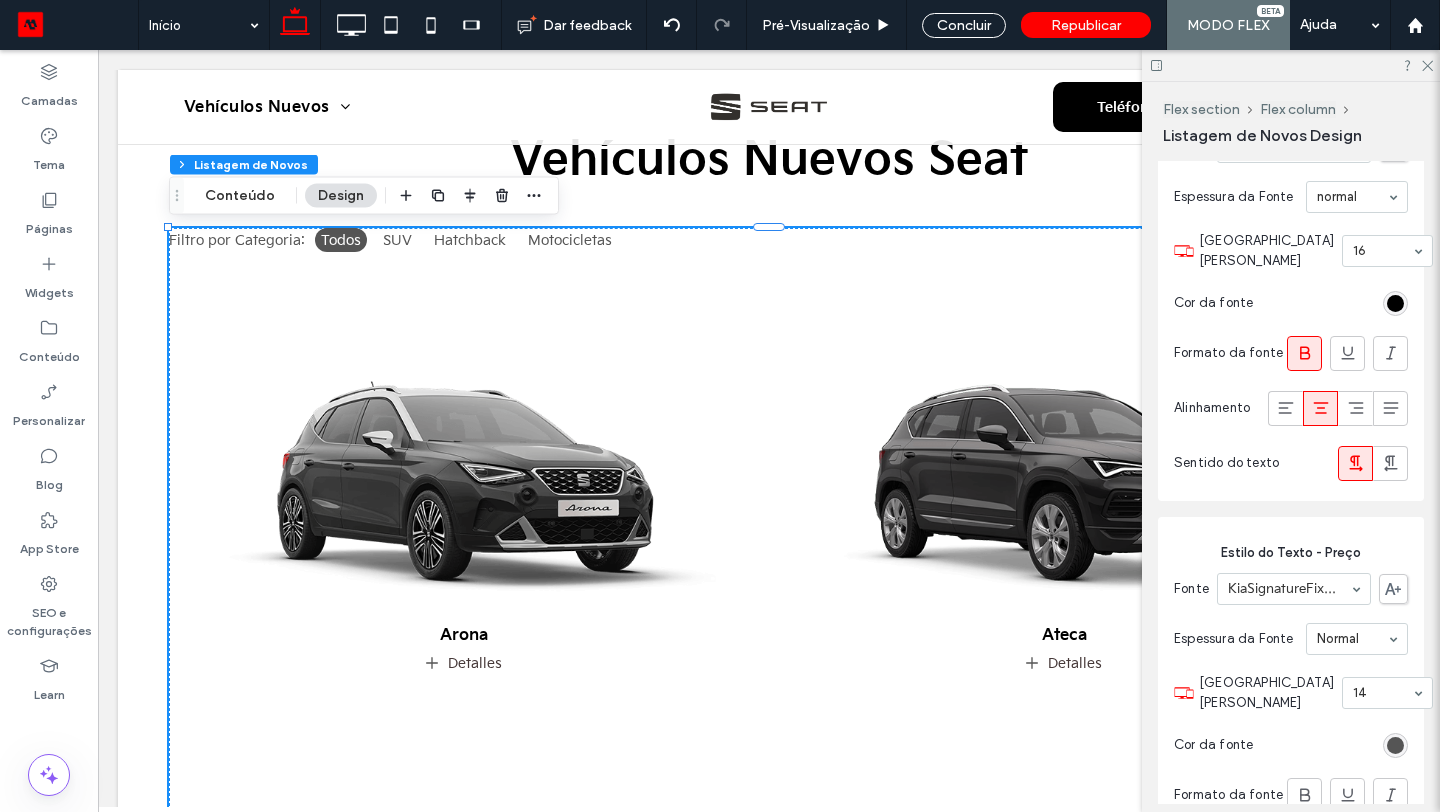 scroll, scrollTop: 782, scrollLeft: 0, axis: vertical 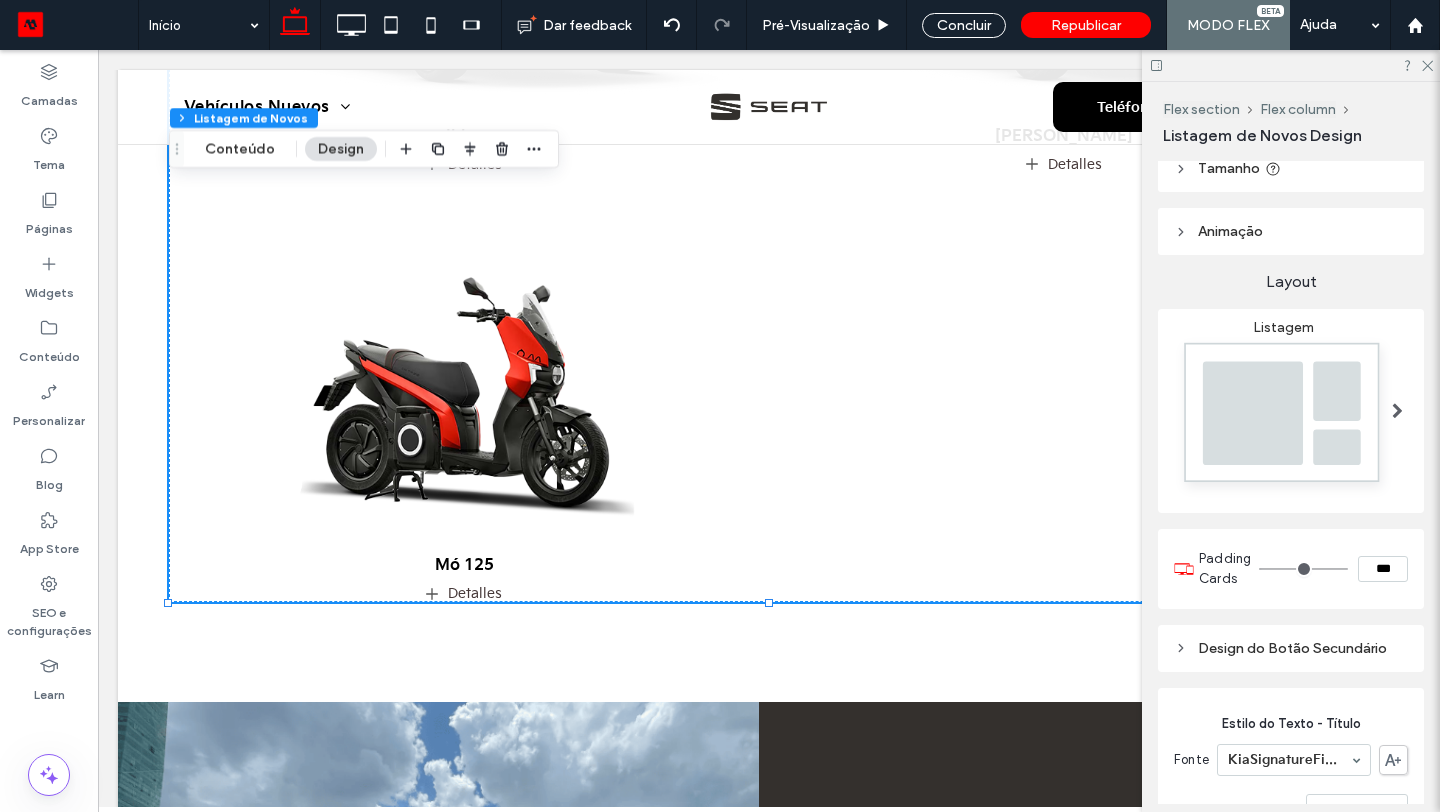 type on "*" 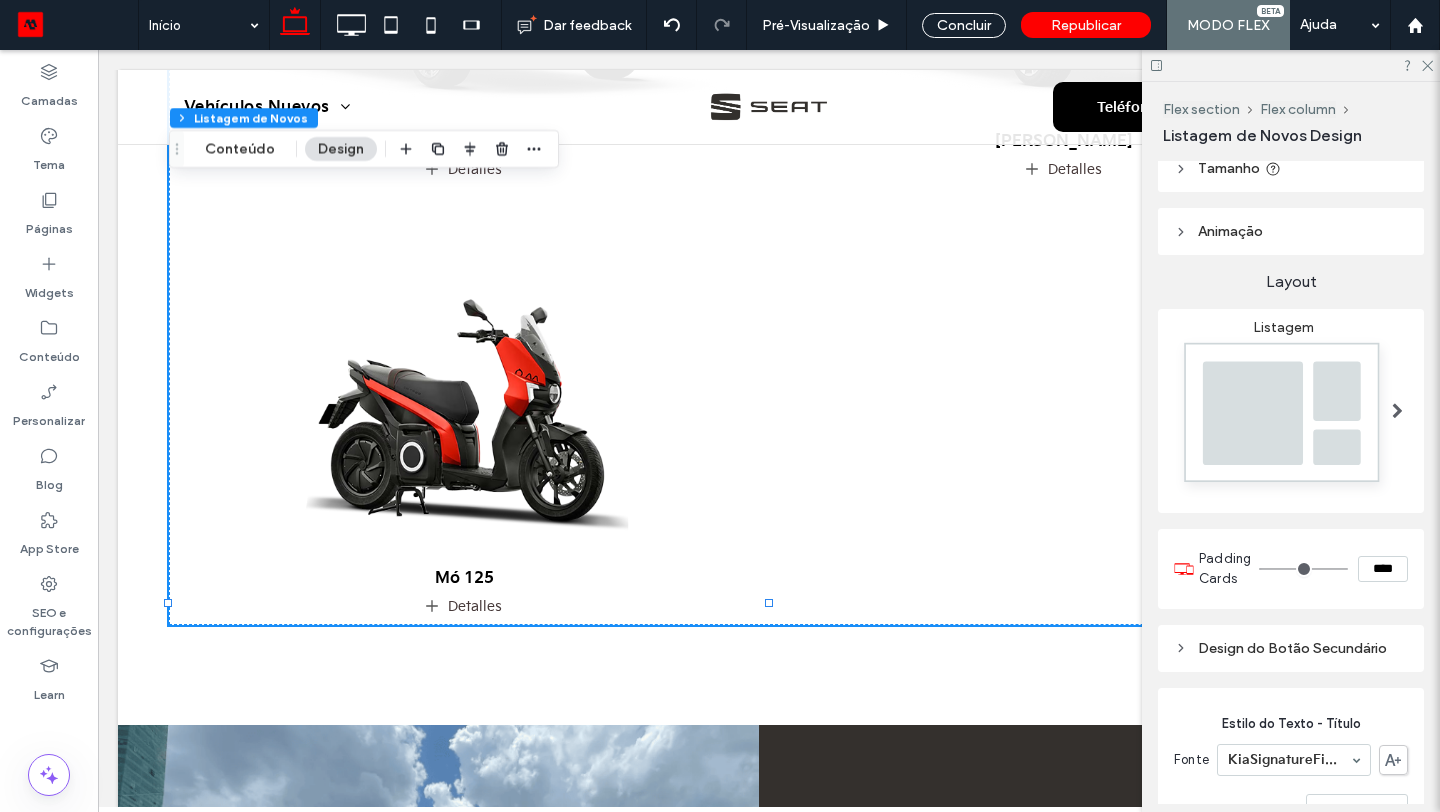 type on "**" 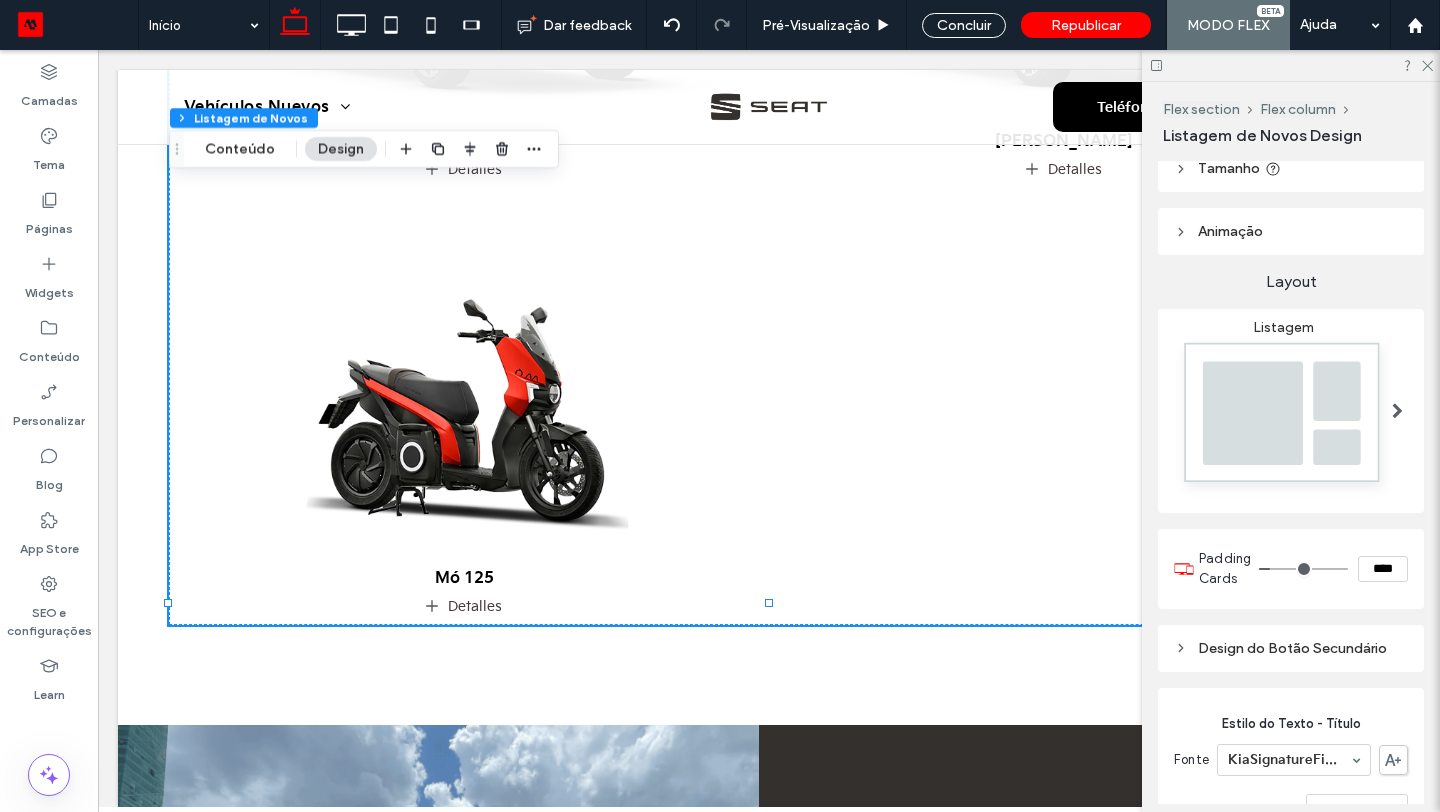 type on "**" 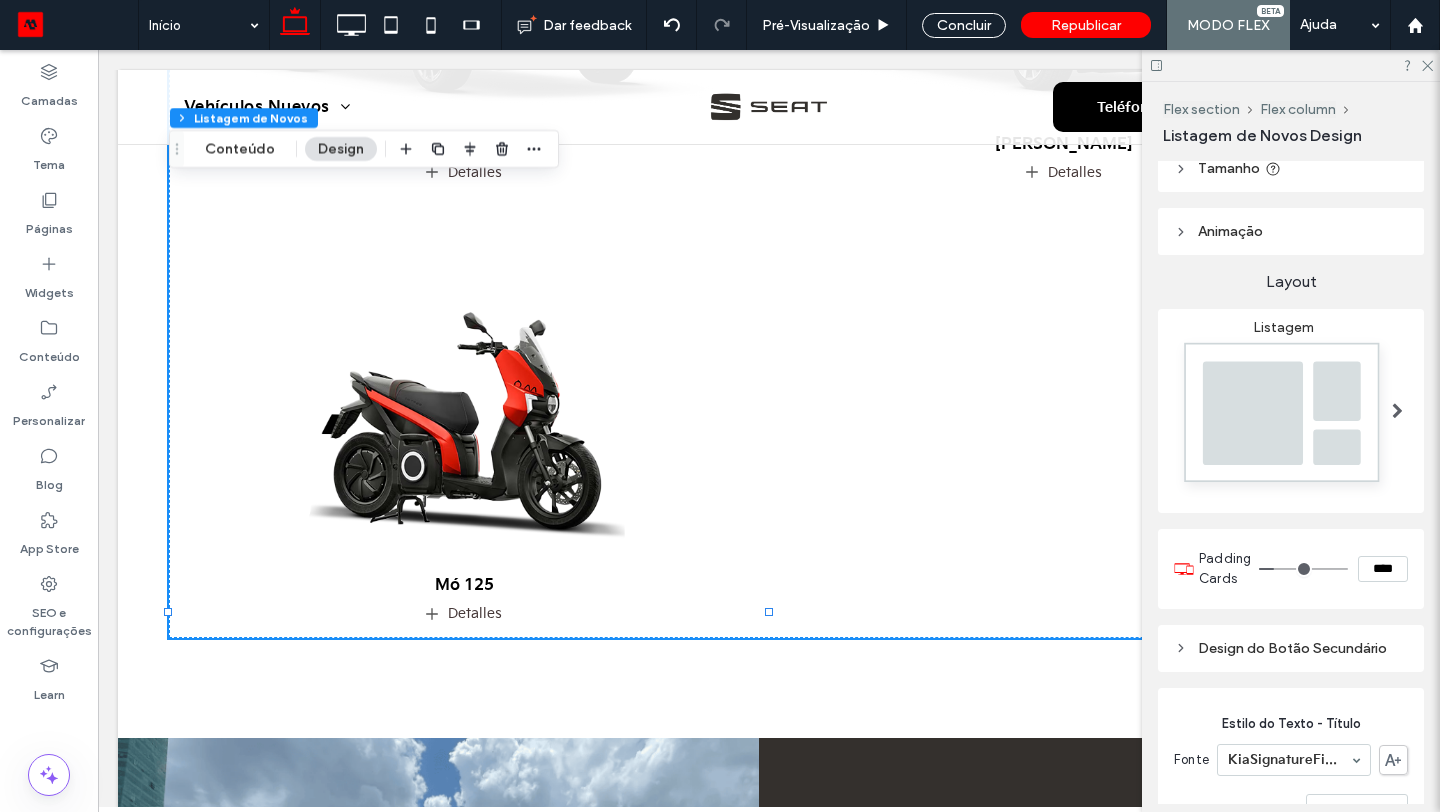 click at bounding box center (1303, 569) 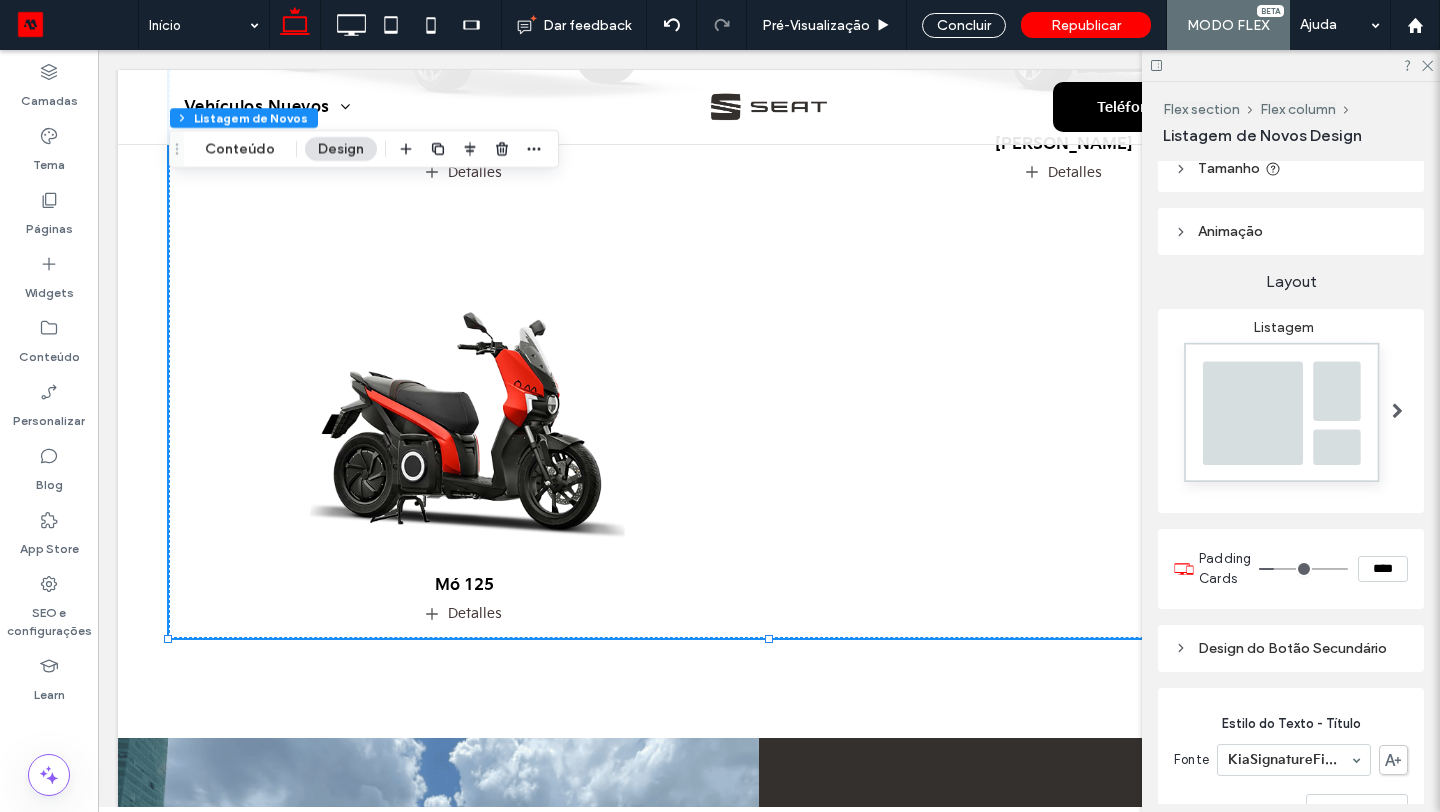 type on "**" 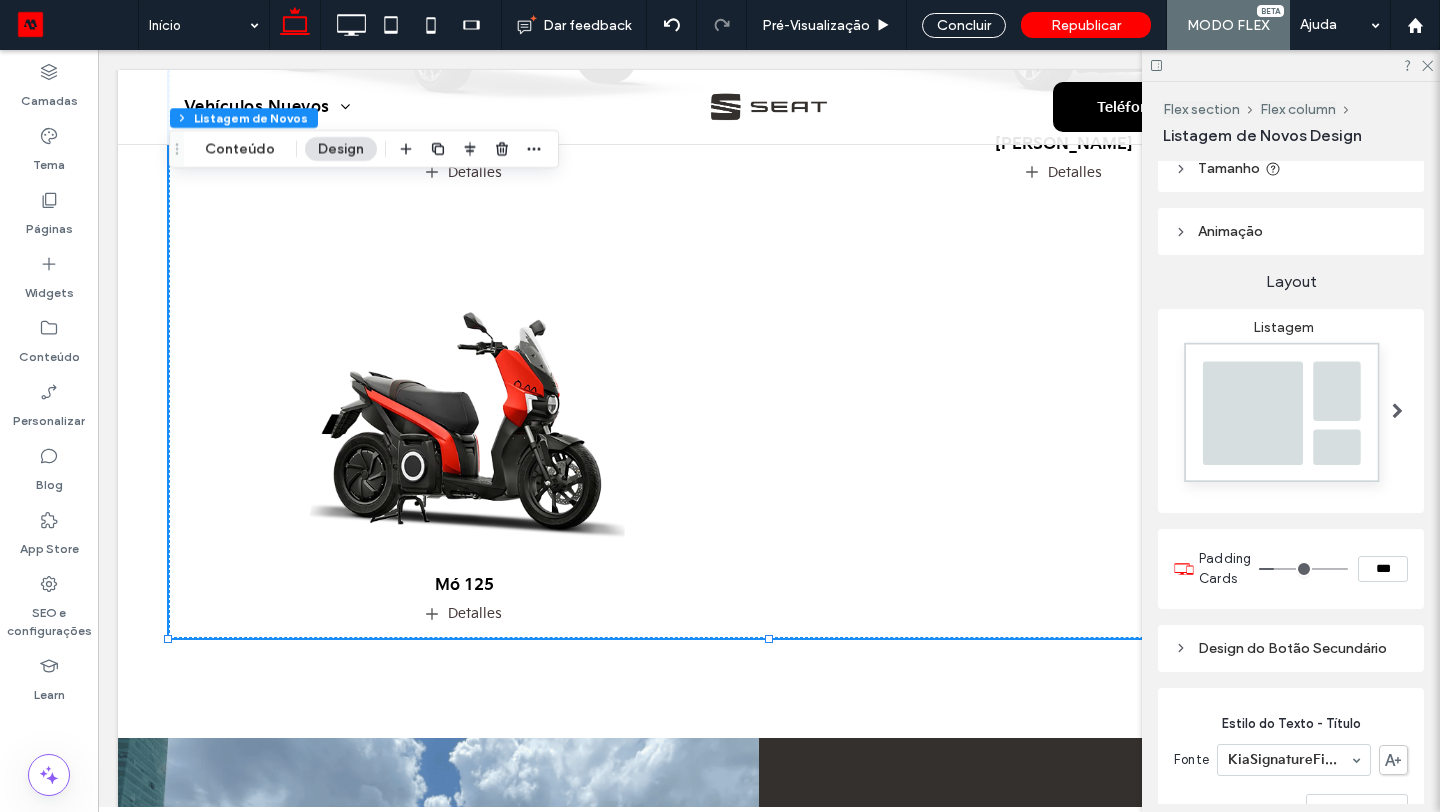 type on "*" 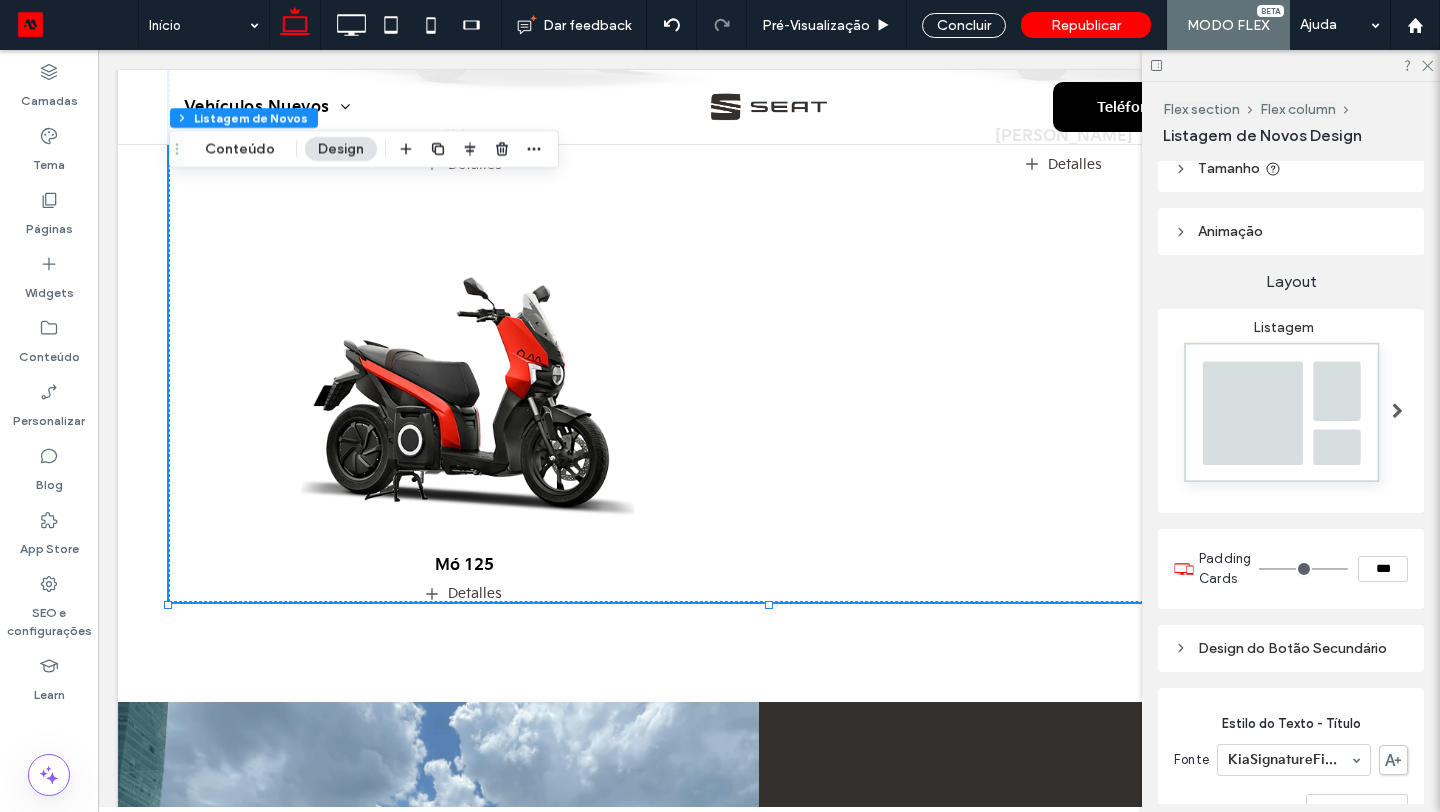 drag, startPoint x: 1277, startPoint y: 566, endPoint x: 1242, endPoint y: 576, distance: 36.40055 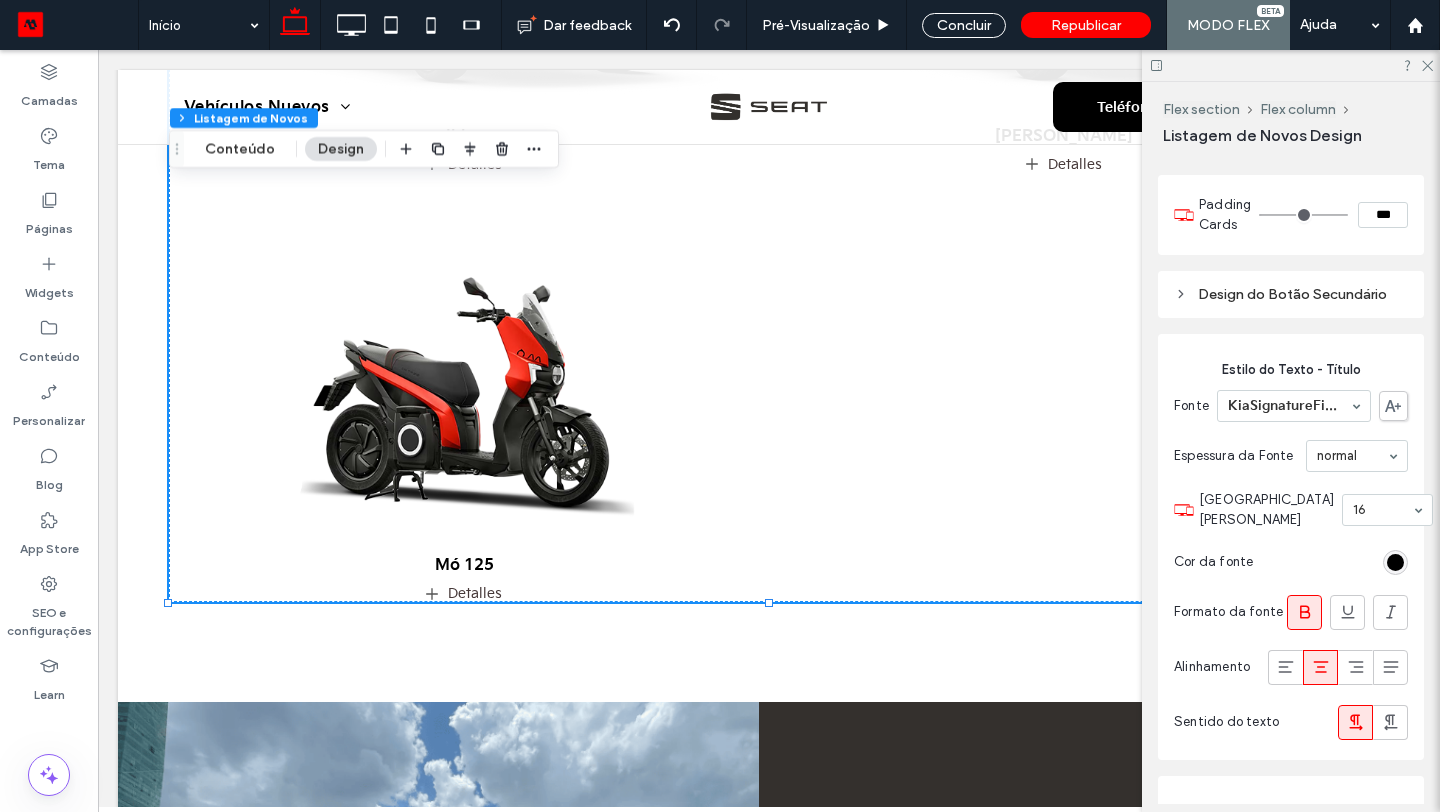 scroll, scrollTop: 502, scrollLeft: 0, axis: vertical 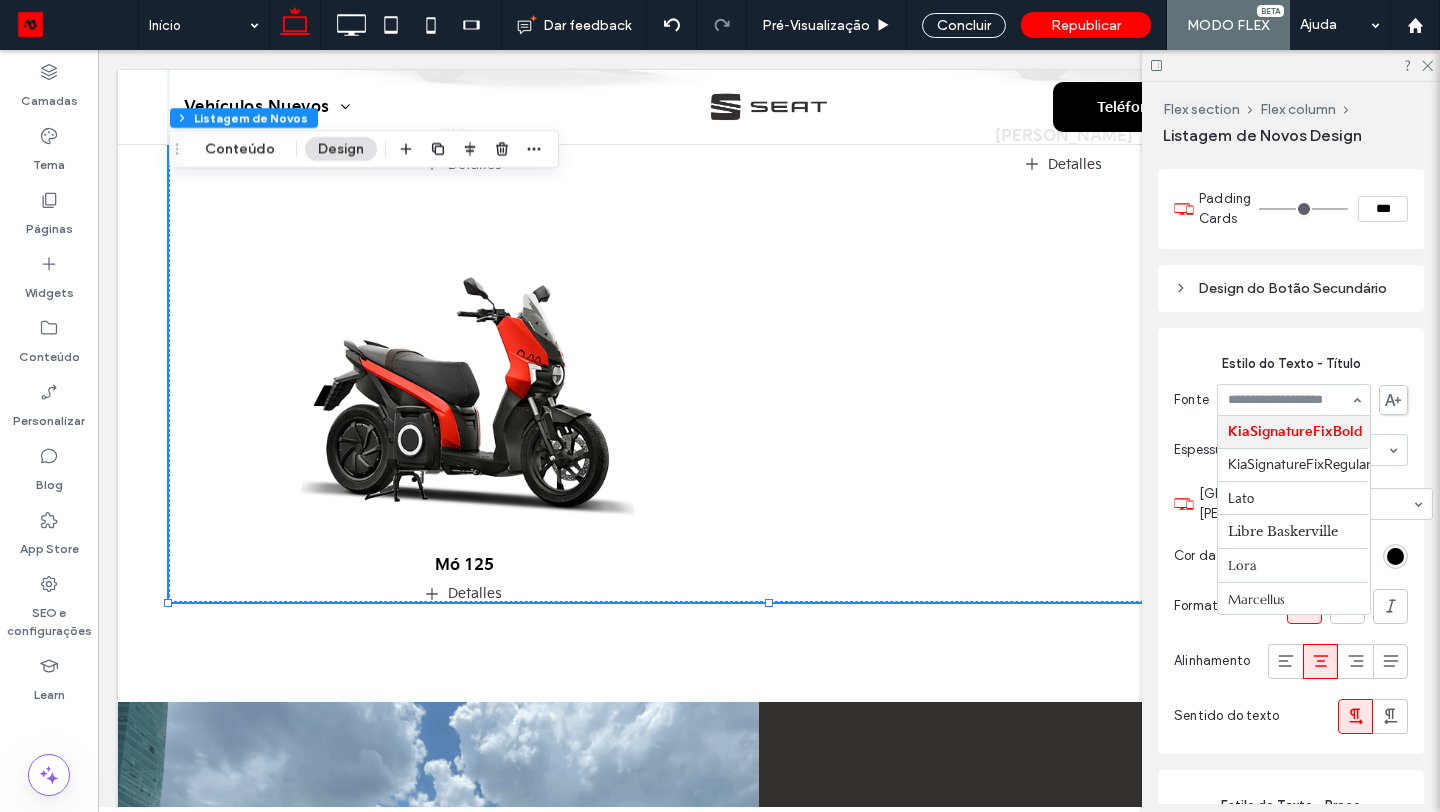 click on "Aboreto Abril Fatface [PERSON_NAME] Alegreya [PERSON_NAME] [PERSON_NAME] Be Vietnam Bebas Neue Comfortaa Dancing Script DM Sans DM Serif Display Droid Sans Droid Sans Mono Droid Serif Epilogue Fjalla One Fraunces [US_STATE][PERSON_NAME] Letters Serif Heebo Helvetica Inter [PERSON_NAME] KiaSignatureFixBold KiaSignatureFixRegular Lato Libre [PERSON_NAME] [PERSON_NAME] [PERSON_NAME] Mulish [PERSON_NAME] Sans [PERSON_NAME] Serif Nunito Sans Old Standard TT Open Sans [PERSON_NAME] Outfit Petit Formal Script Playfair Display Poppins Prata Prompt PT Sans Quattrocento Sans Questrial Quicksand Raleway Red Hat Display Red Hat Text Red Rose Roboto Roboto Mono Roboto Slab Rock Salt Rubik Shadows Into Light Slabo 27px Source Sans Pro Space Grotesk Spartan Sulphur Point Syne-Regular Tahoma Ubuntu Verdana Vidaloka Work Sans Yeseva One" at bounding box center (1294, 400) 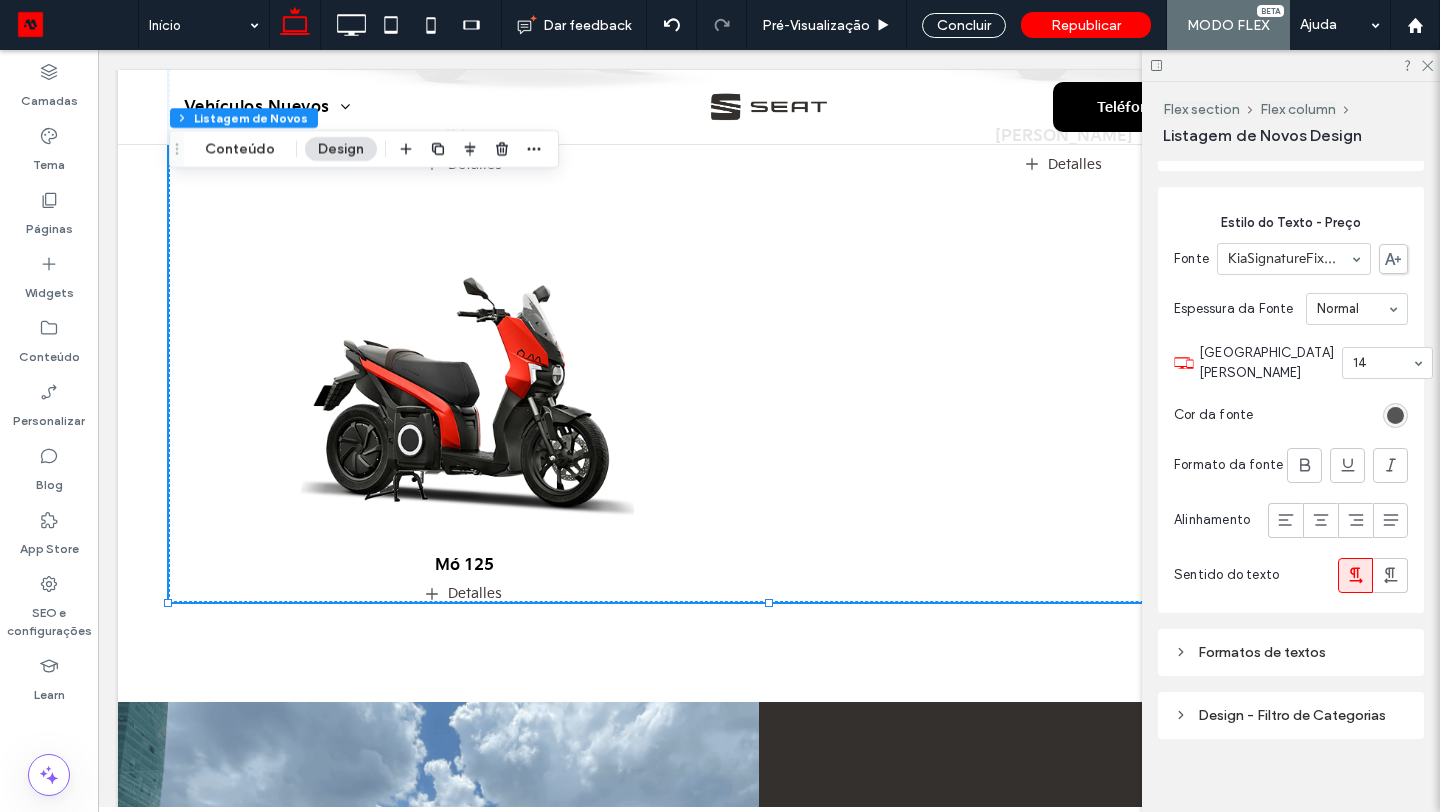scroll, scrollTop: 1110, scrollLeft: 0, axis: vertical 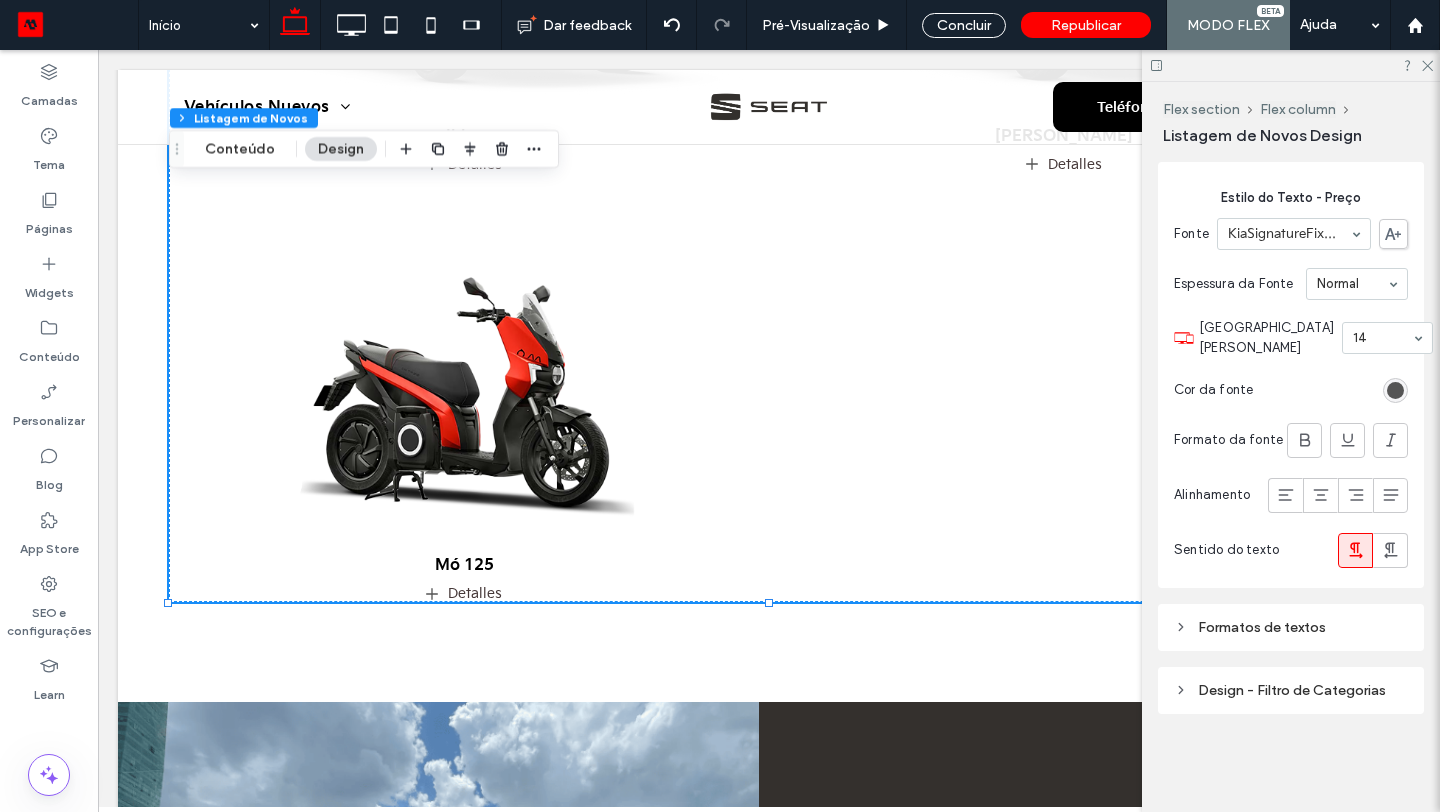 click on "Formatos de textos" at bounding box center [1291, 627] 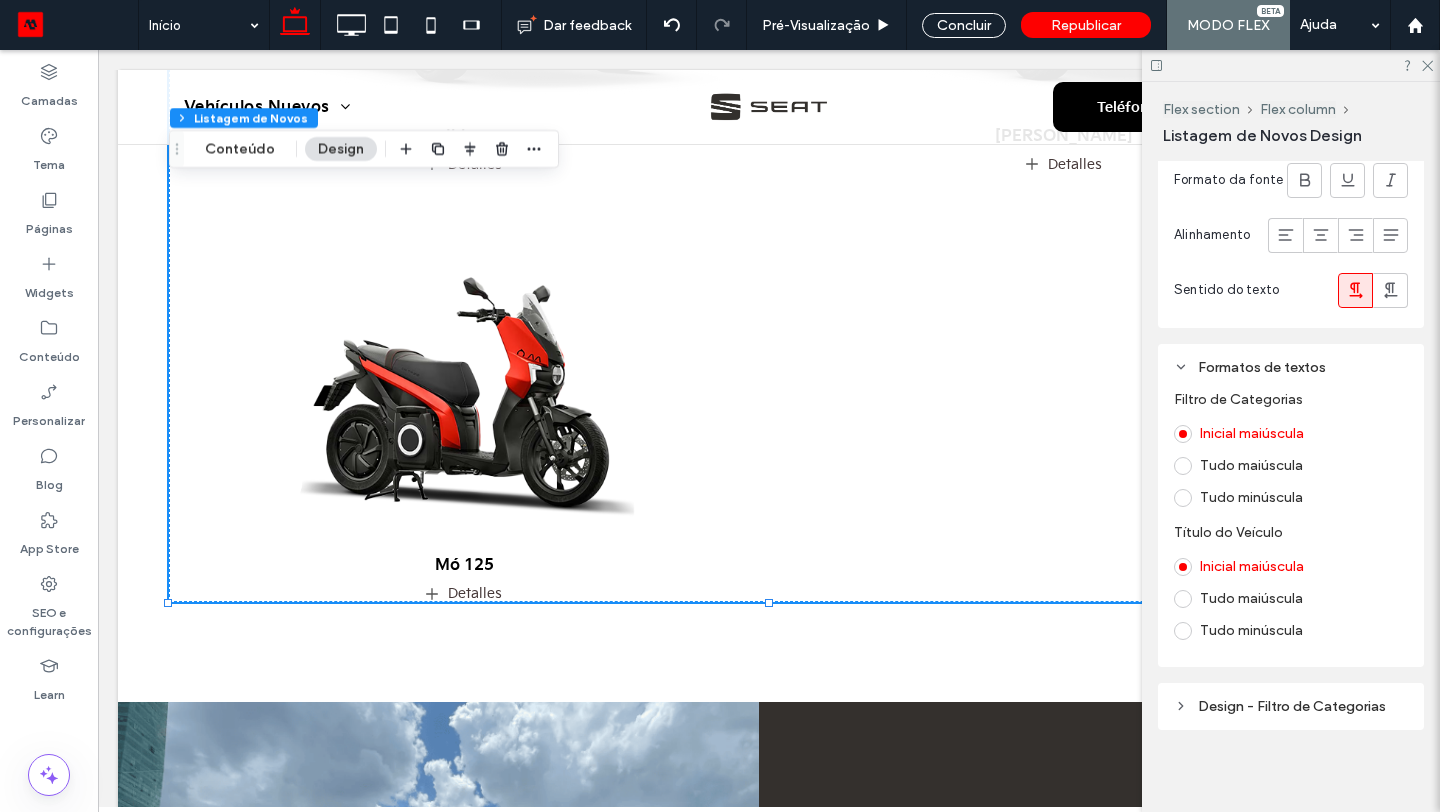 scroll, scrollTop: 1386, scrollLeft: 0, axis: vertical 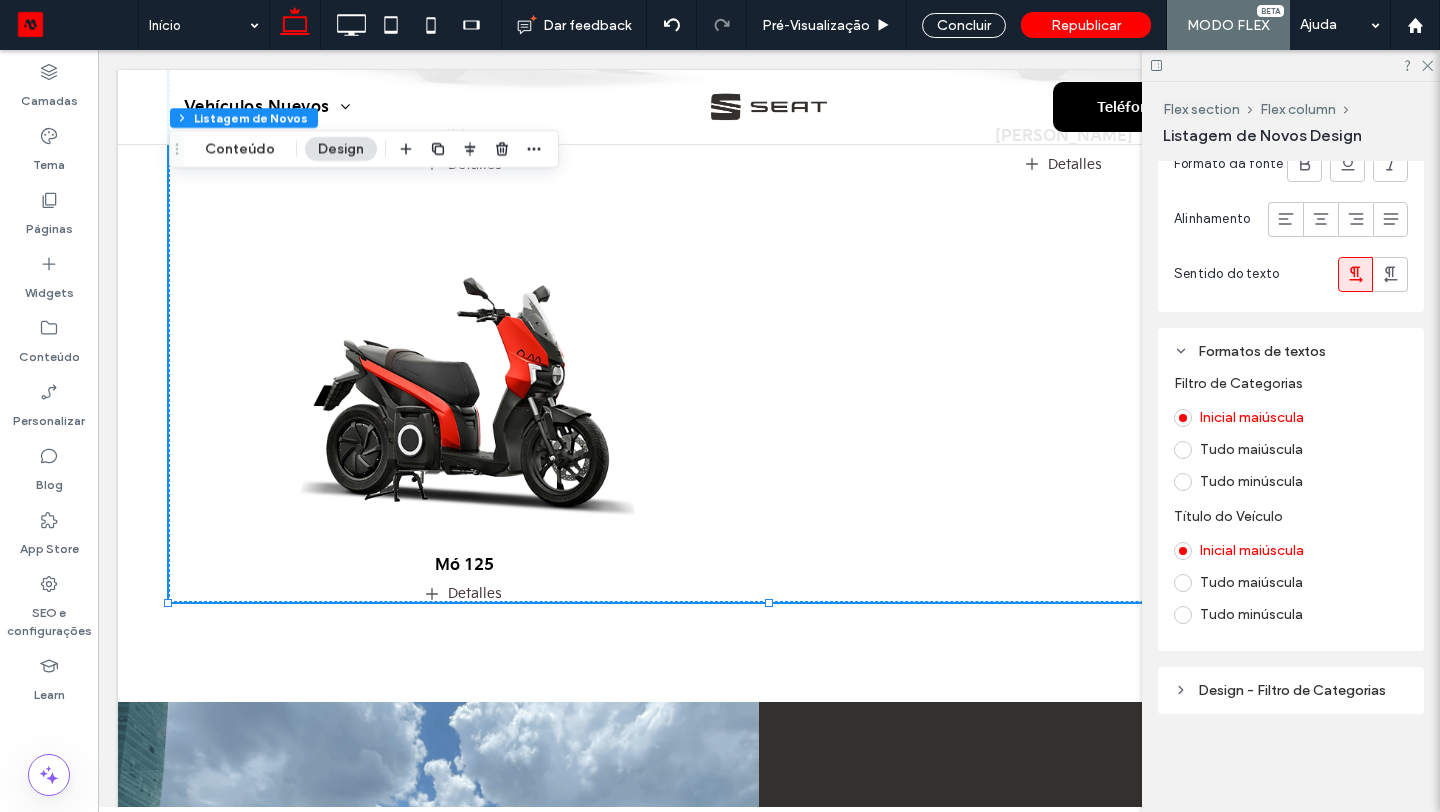 click on "Design - Filtro de Categorias" at bounding box center (1291, 690) 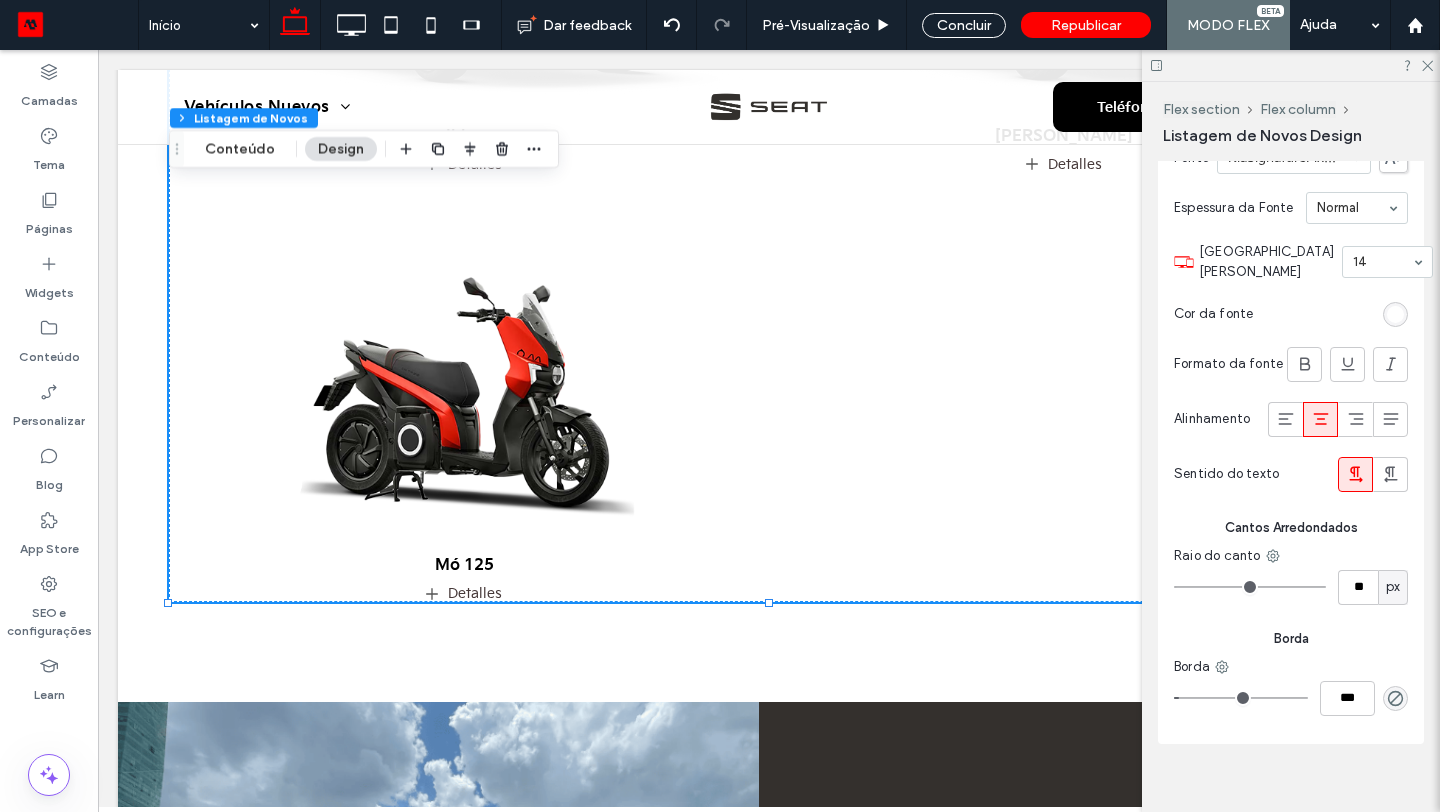 scroll, scrollTop: 3322, scrollLeft: 0, axis: vertical 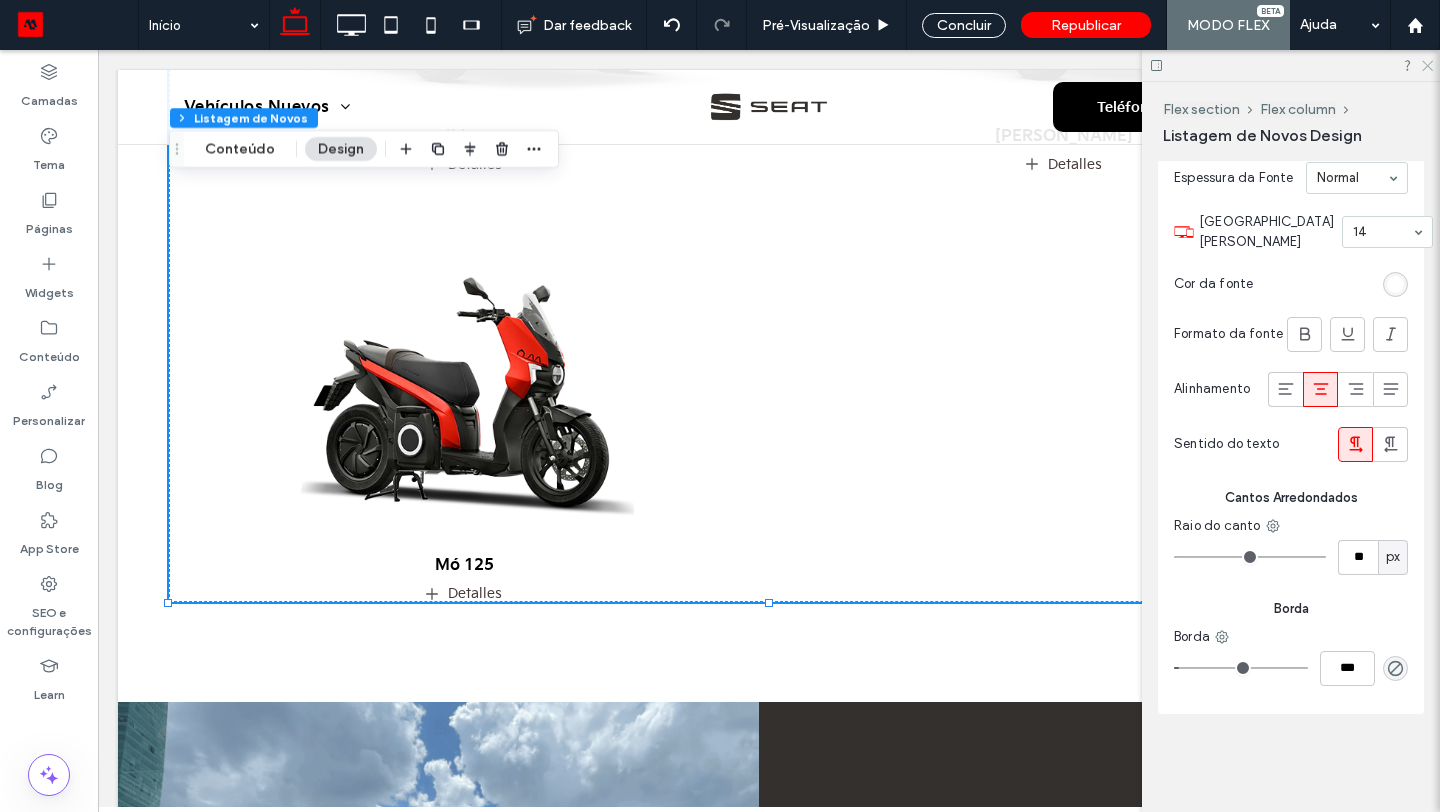click 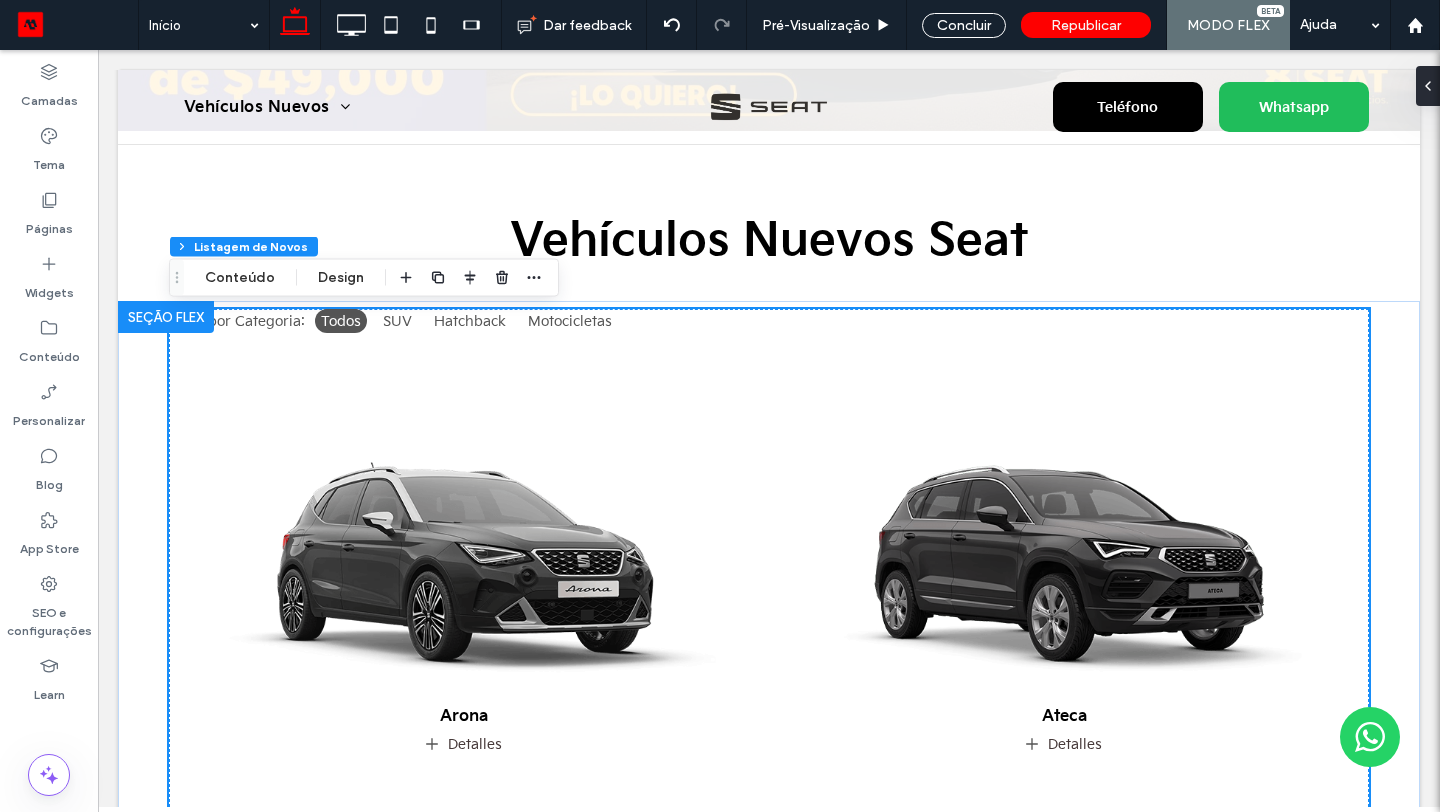 scroll, scrollTop: 382, scrollLeft: 0, axis: vertical 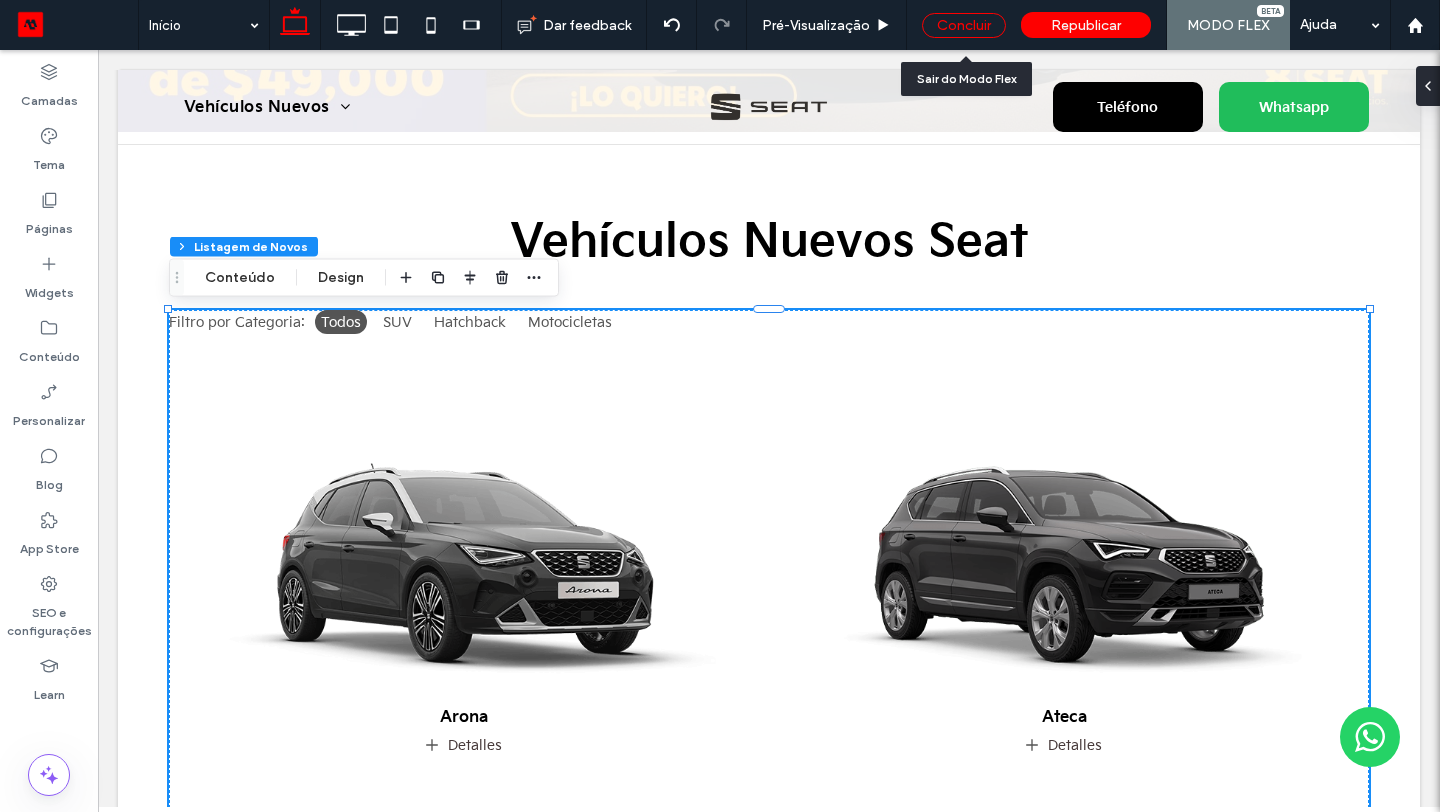 click on "Concluir" at bounding box center [964, 25] 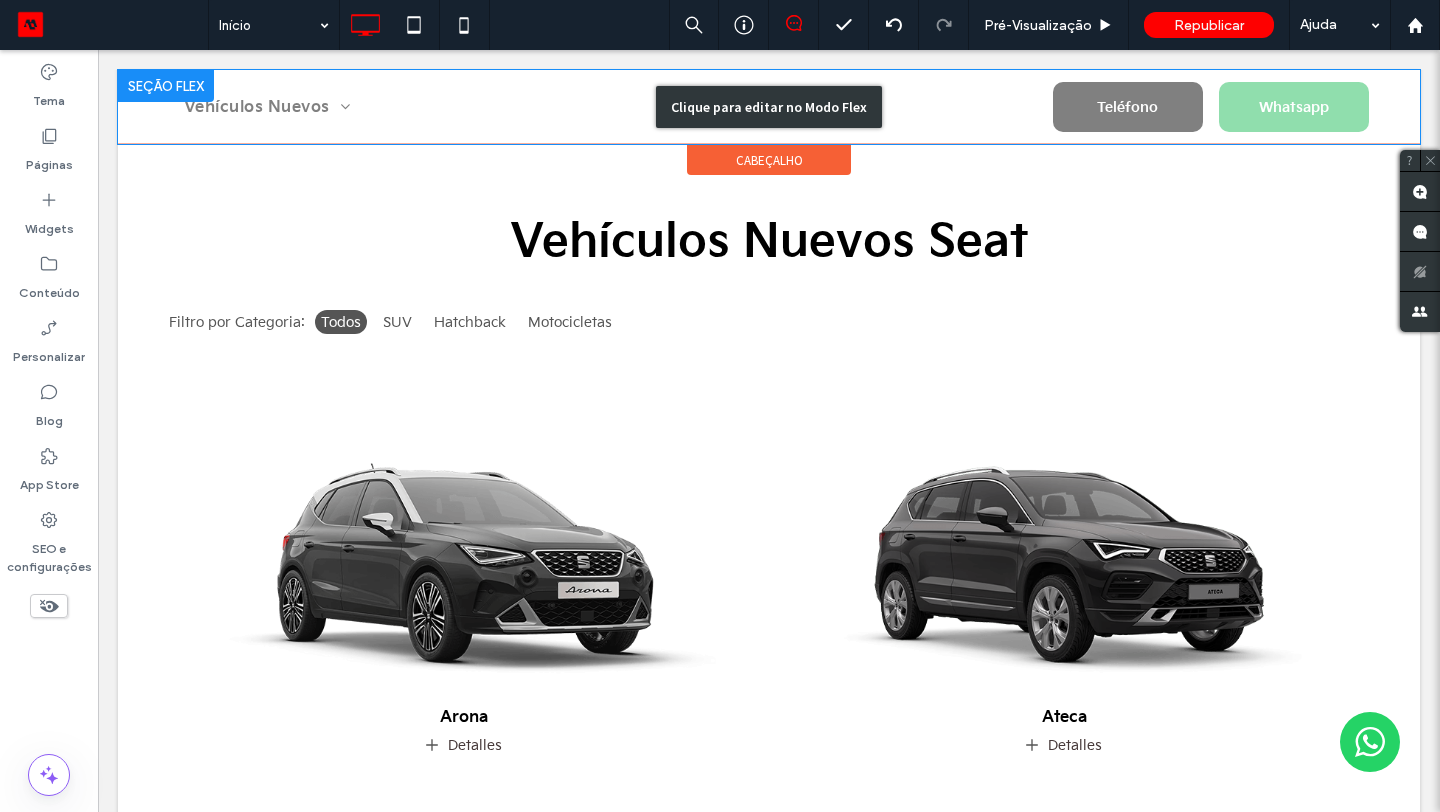 click on "Clique para editar no Modo Flex" at bounding box center (769, 107) 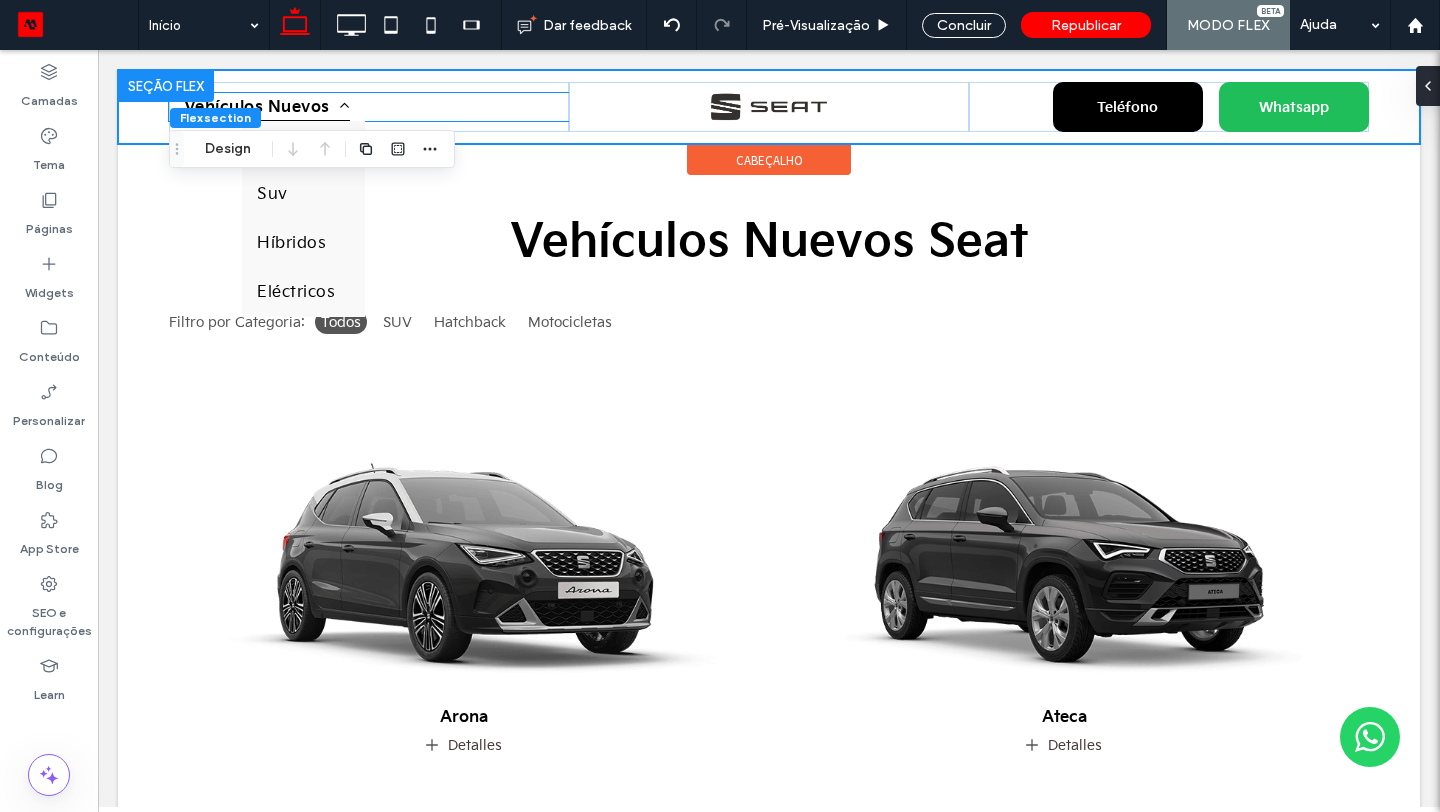click at bounding box center [340, 106] 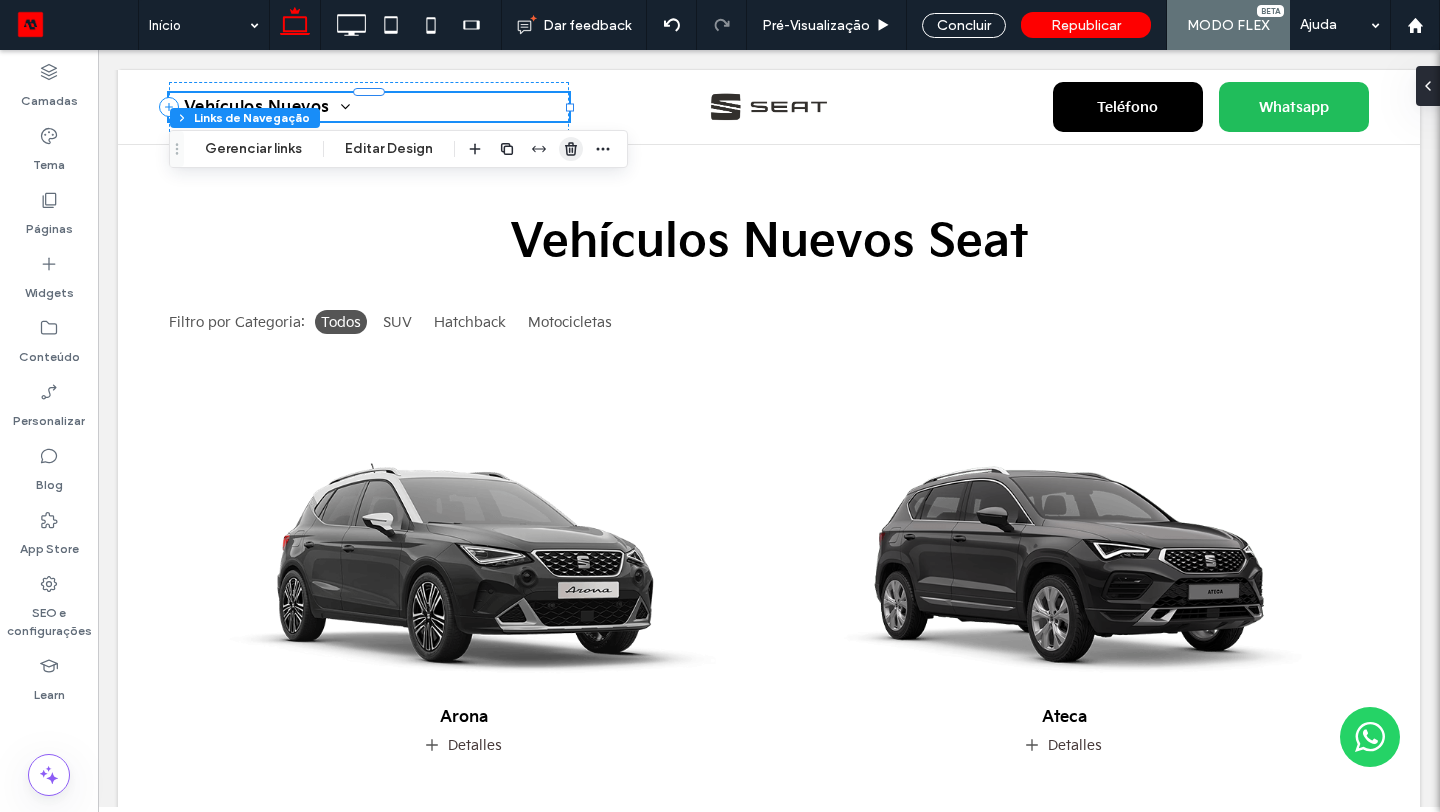 click 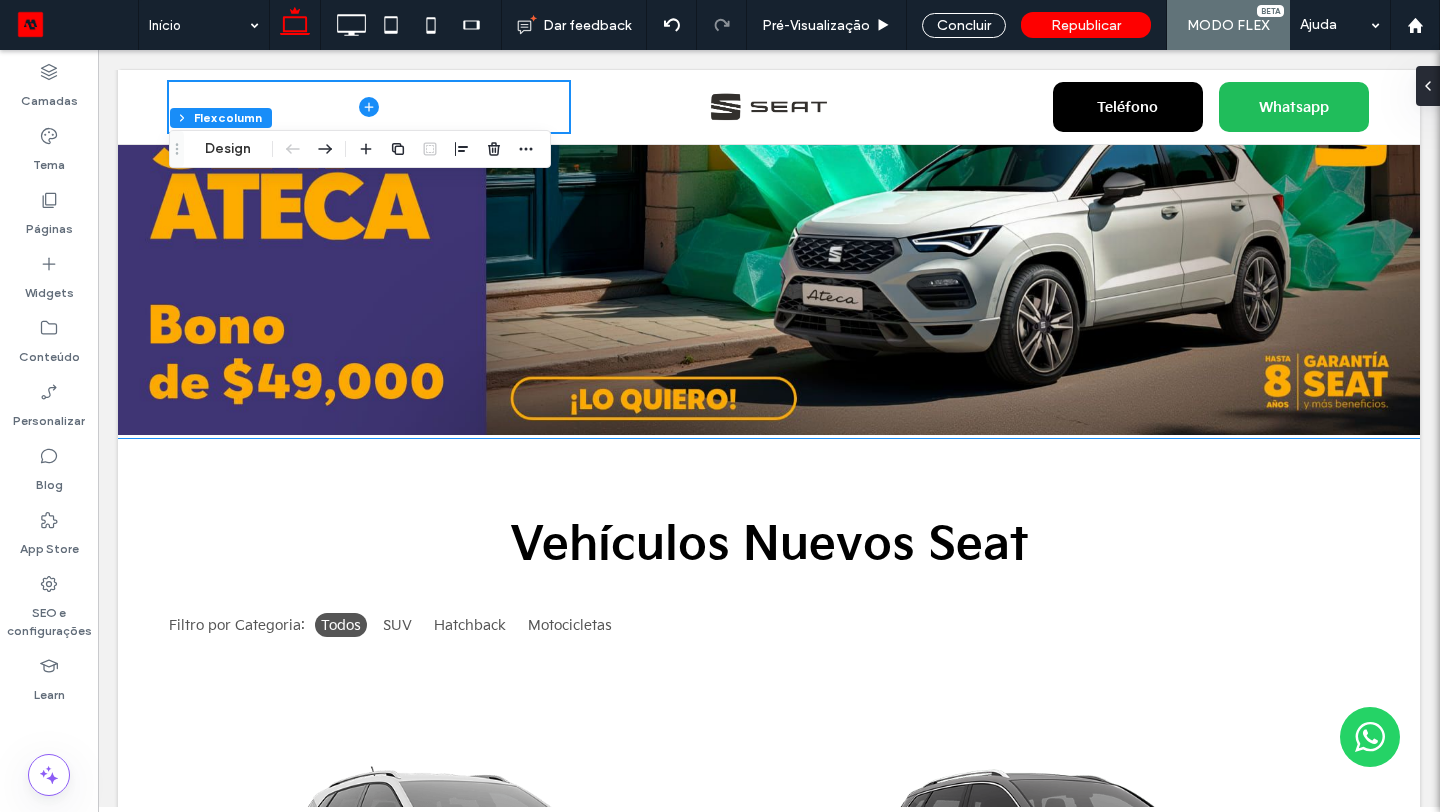scroll, scrollTop: 0, scrollLeft: 0, axis: both 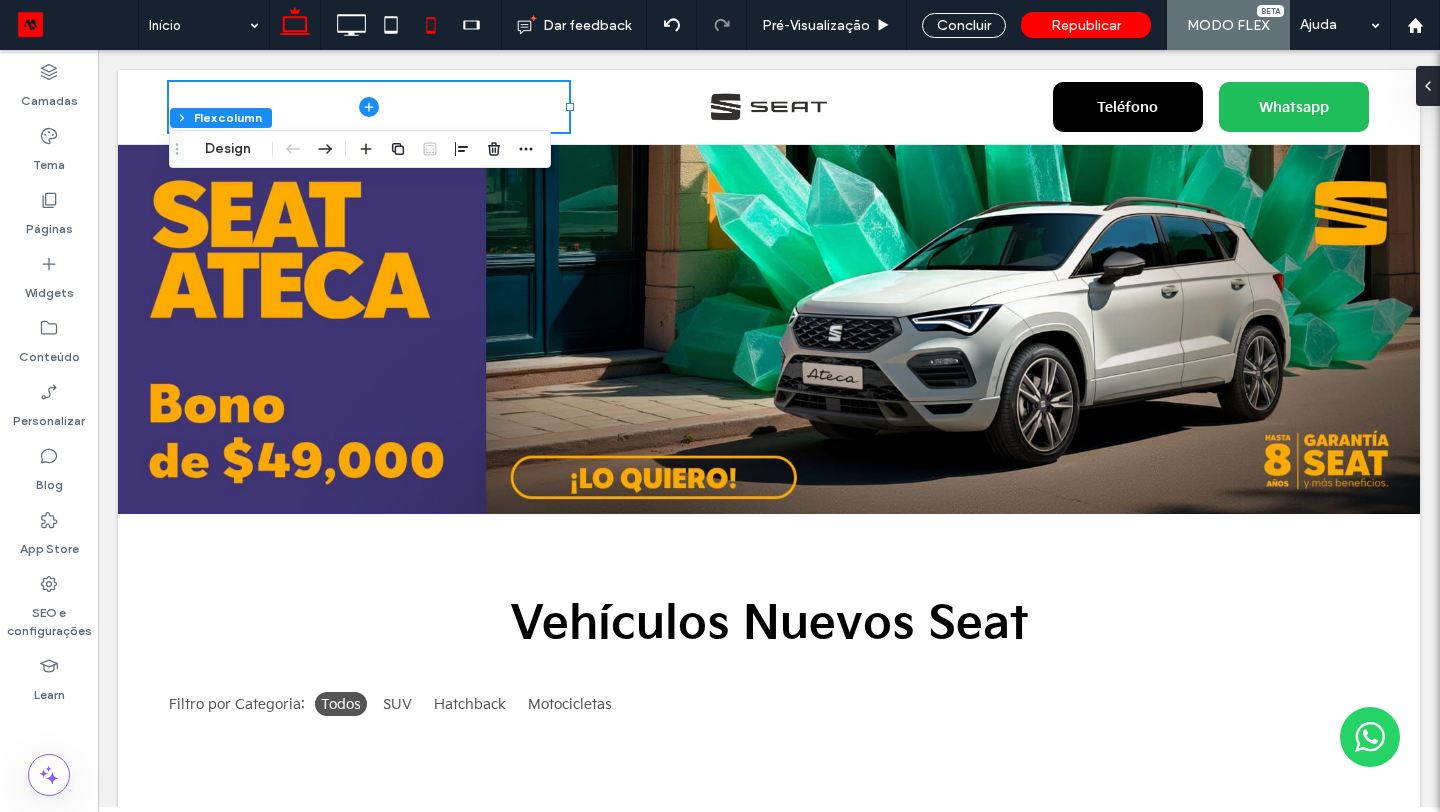 click 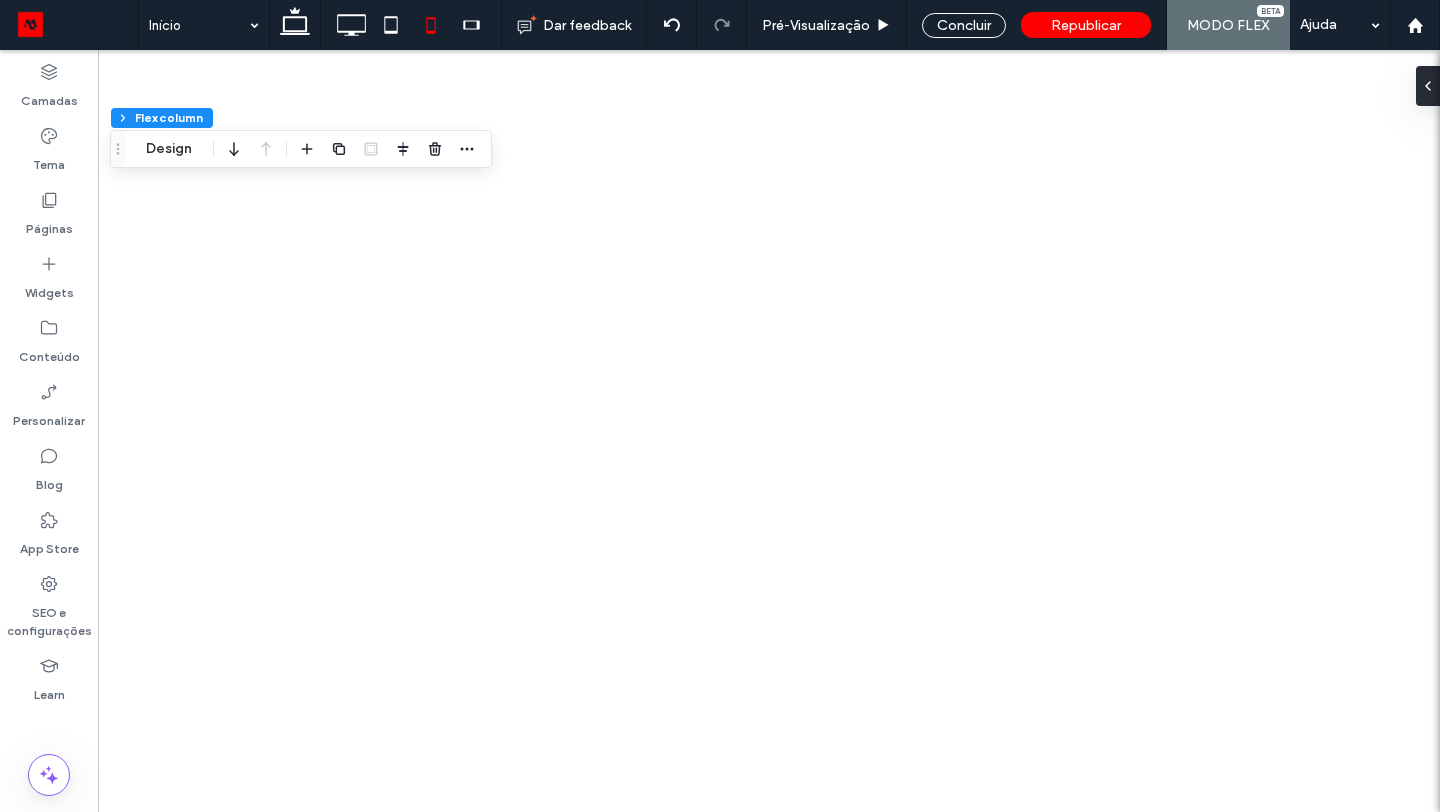 scroll, scrollTop: 0, scrollLeft: 0, axis: both 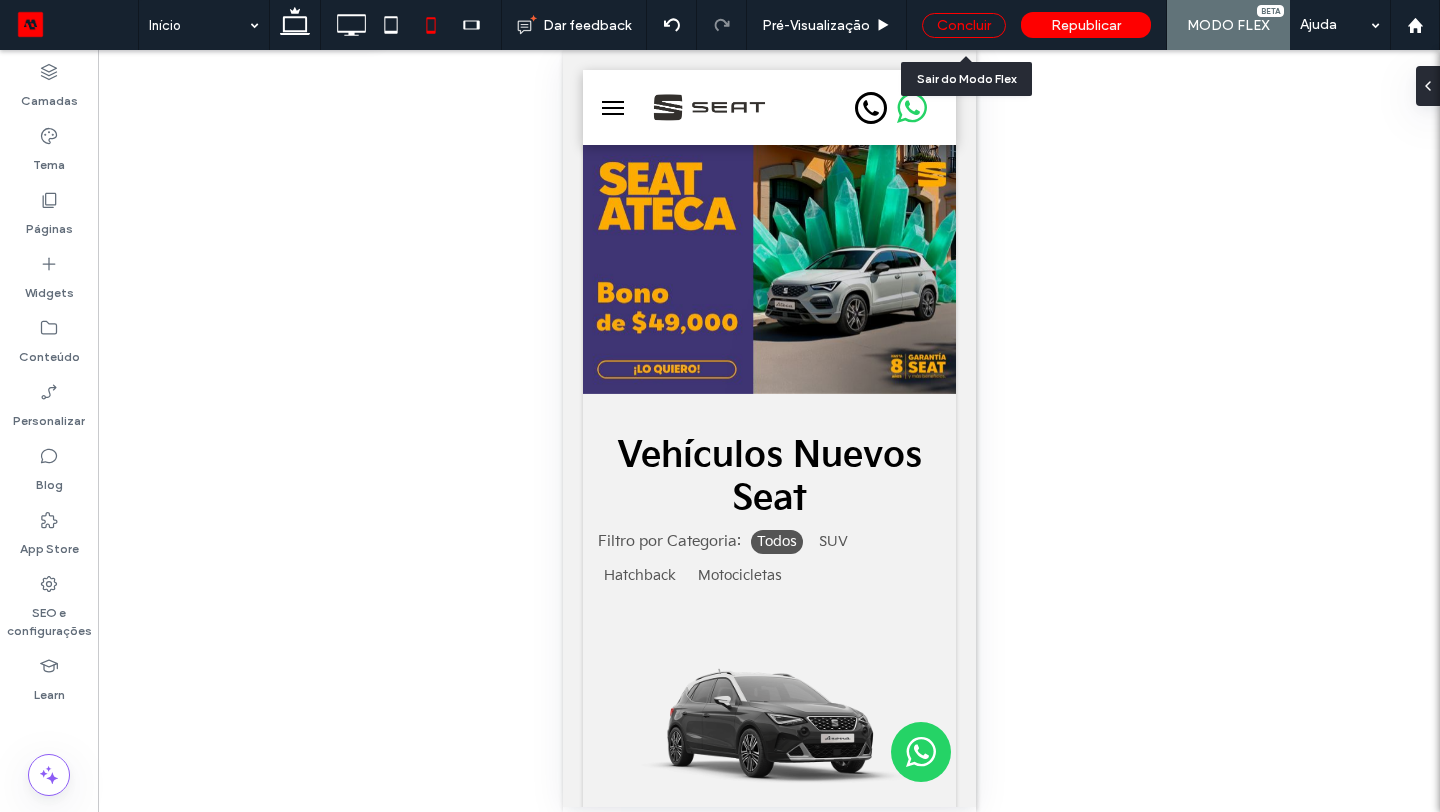 click on "Concluir" at bounding box center (964, 25) 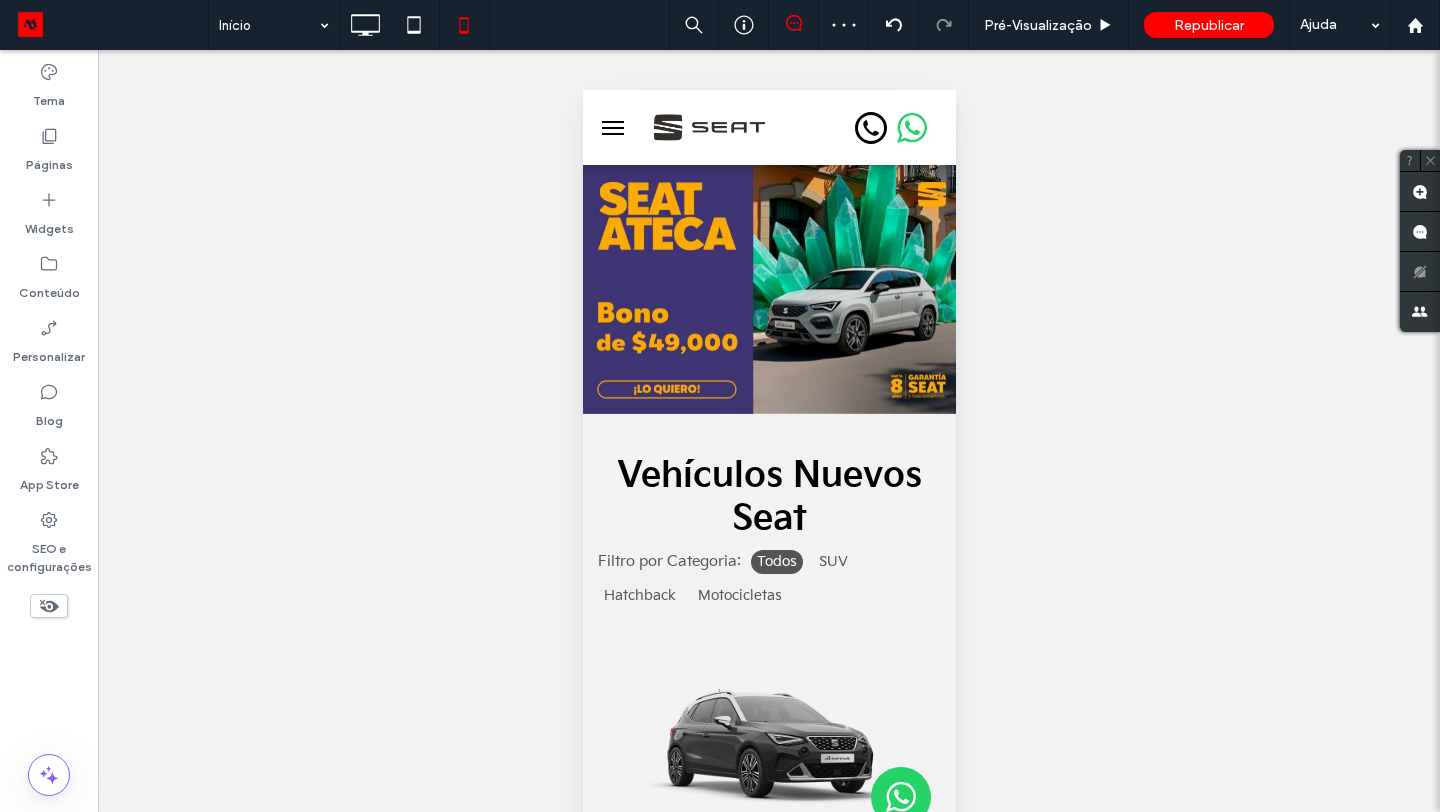 click at bounding box center [612, 128] 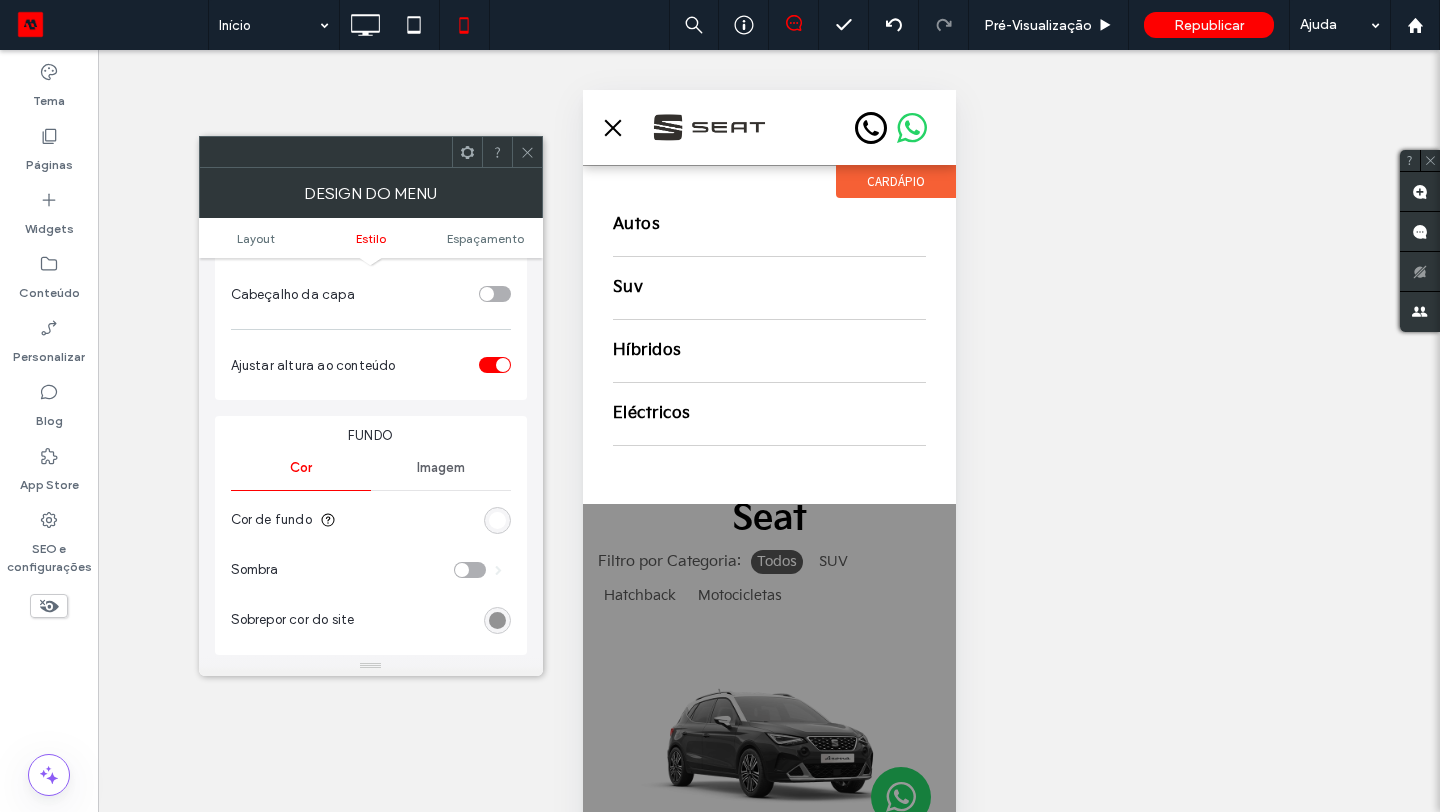 scroll, scrollTop: 488, scrollLeft: 0, axis: vertical 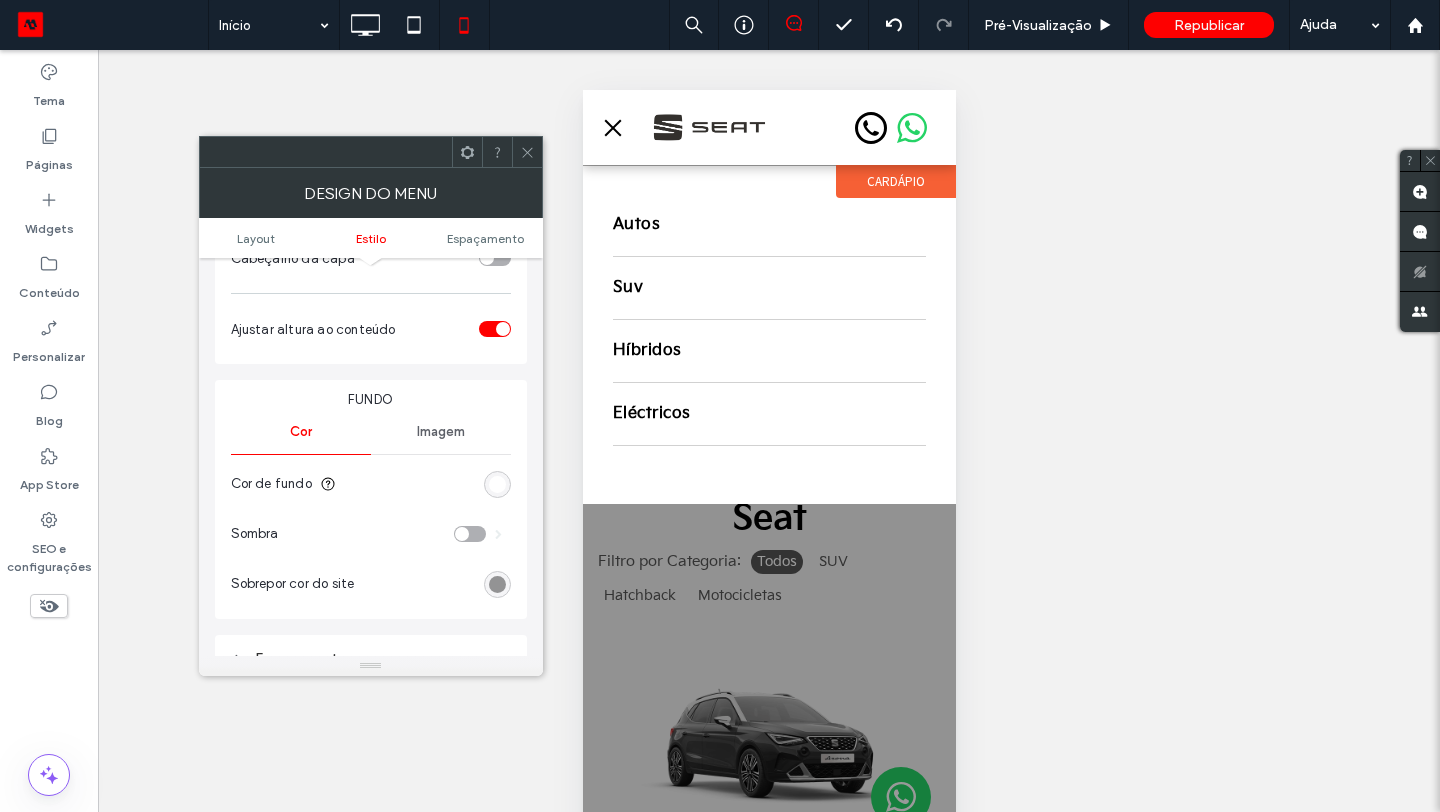 click at bounding box center [497, 484] 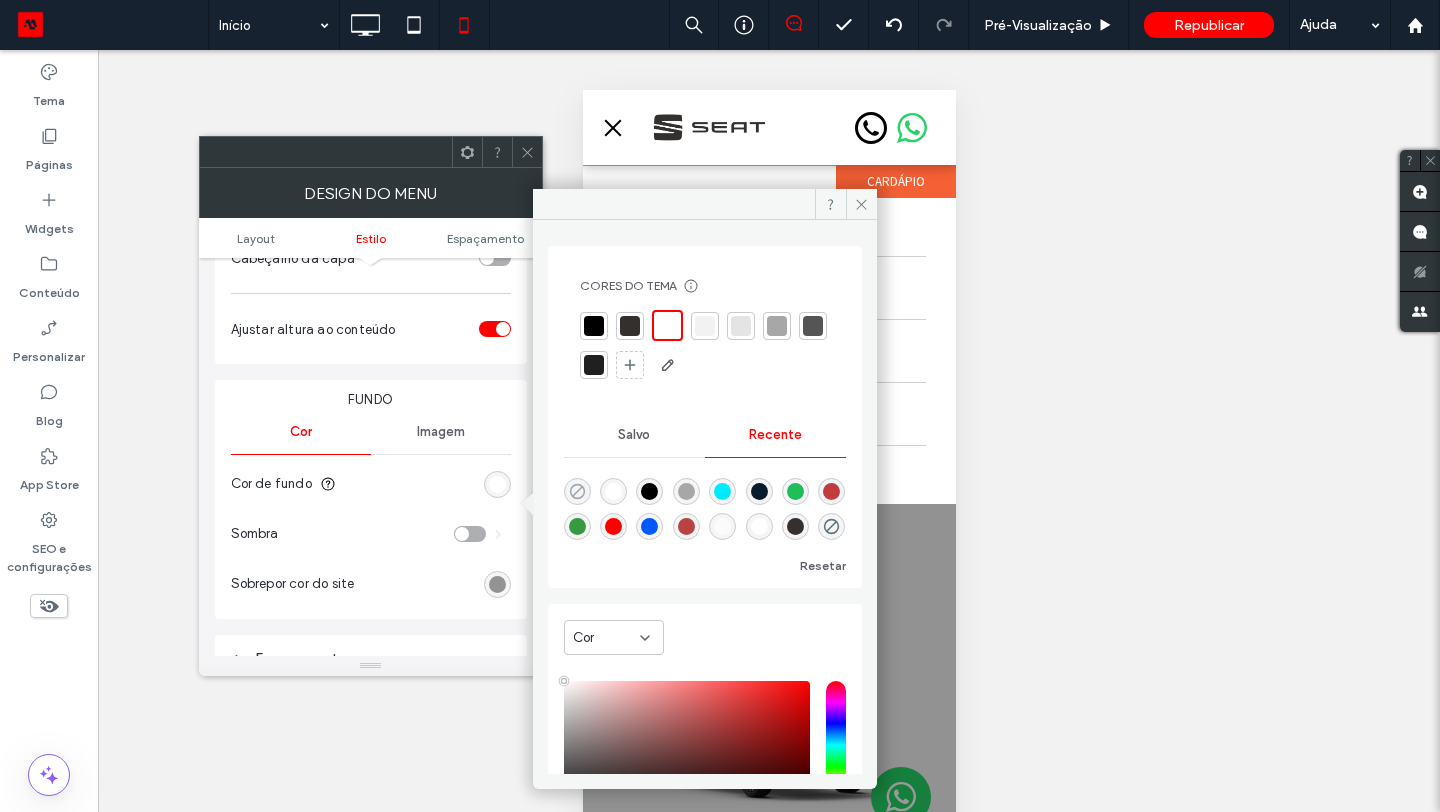 click 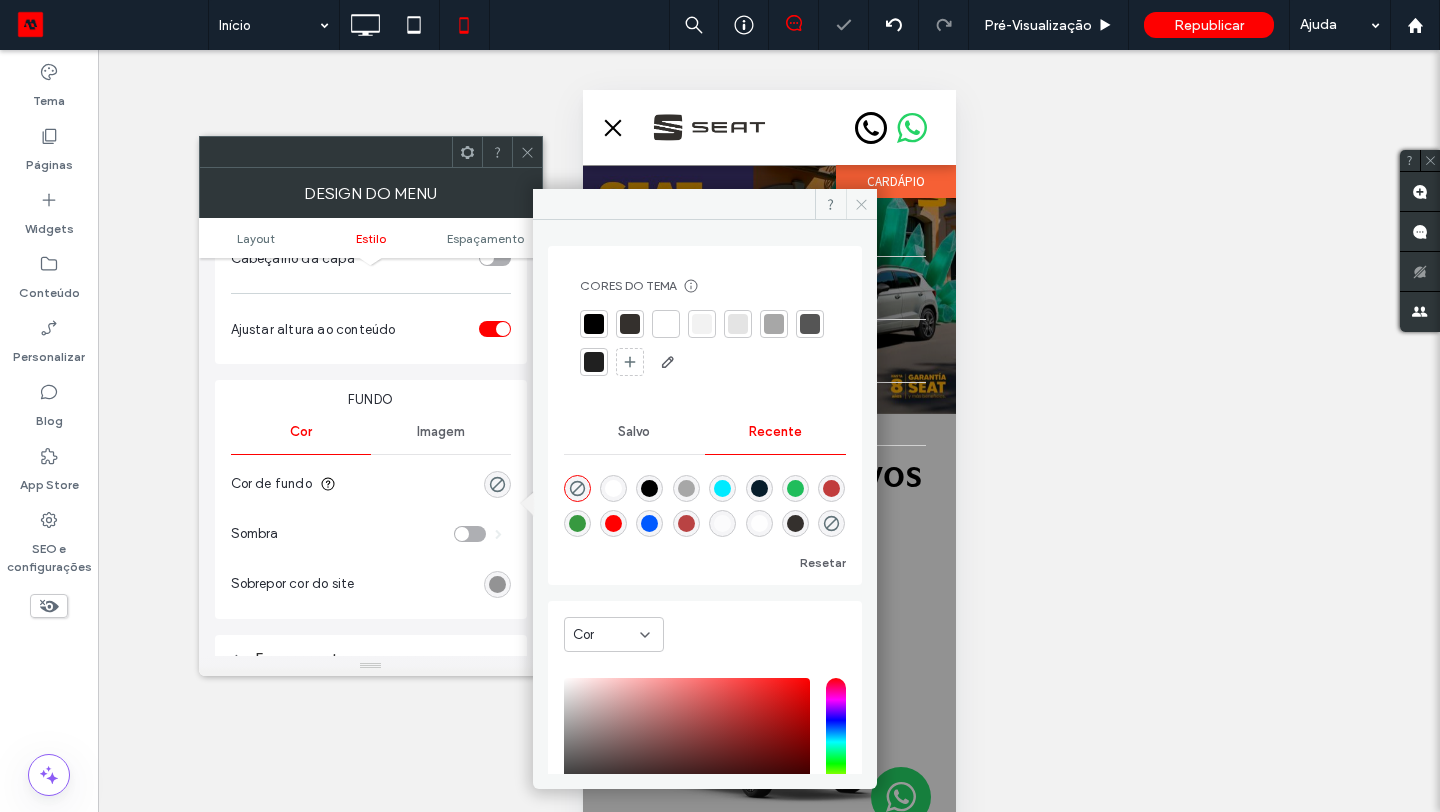 click 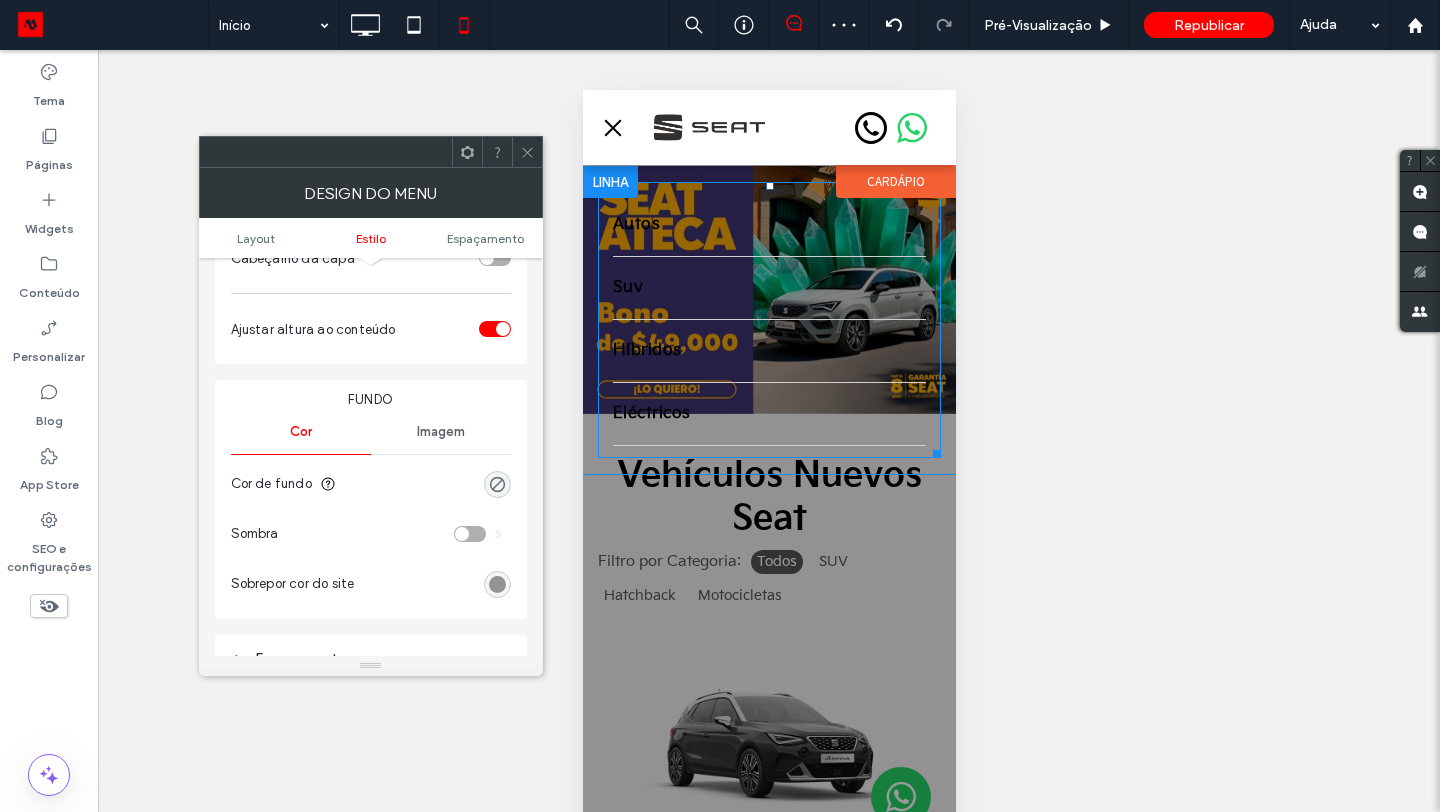 click on "Autos
Suv
Híbridos
Eléctricos" at bounding box center (768, 320) 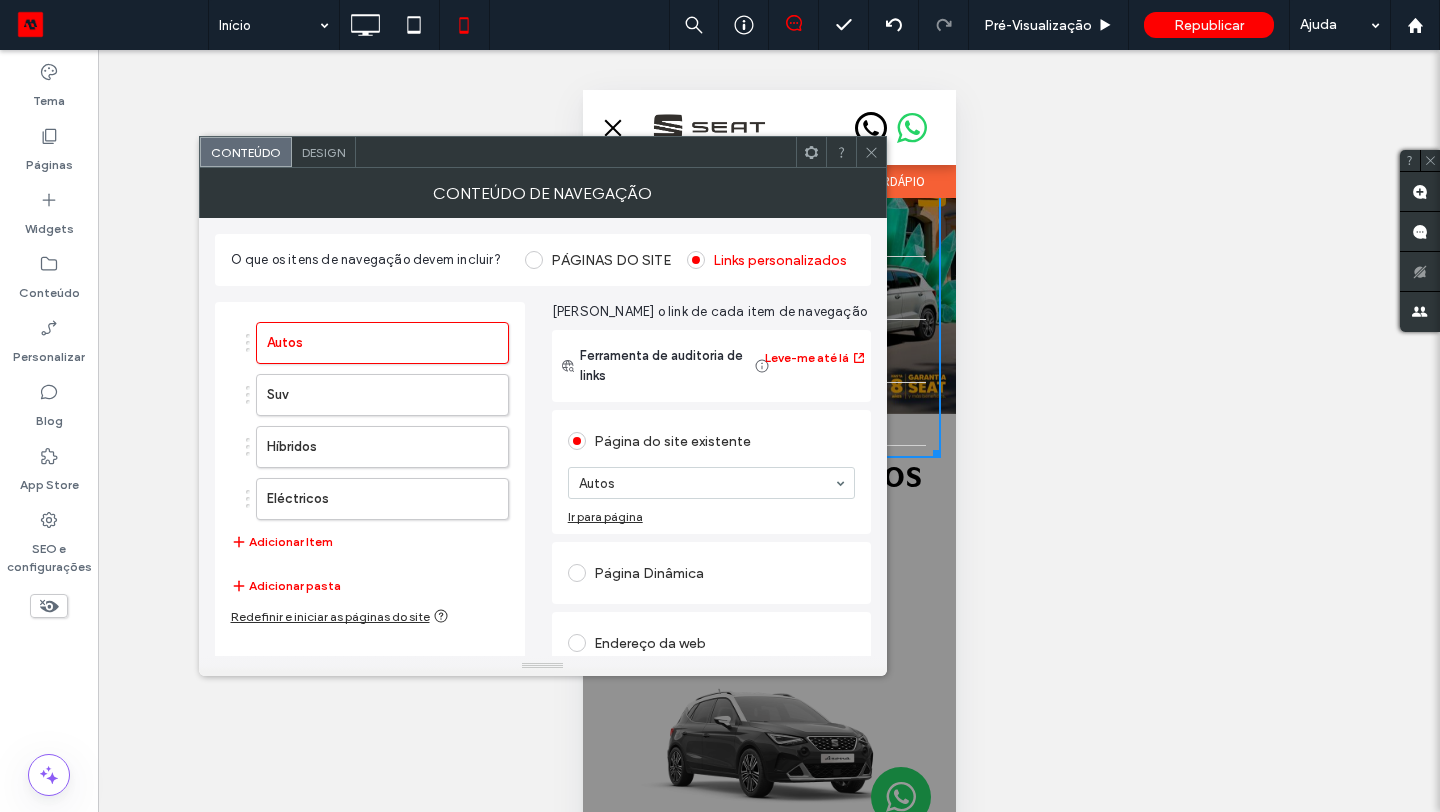 click at bounding box center [871, 152] 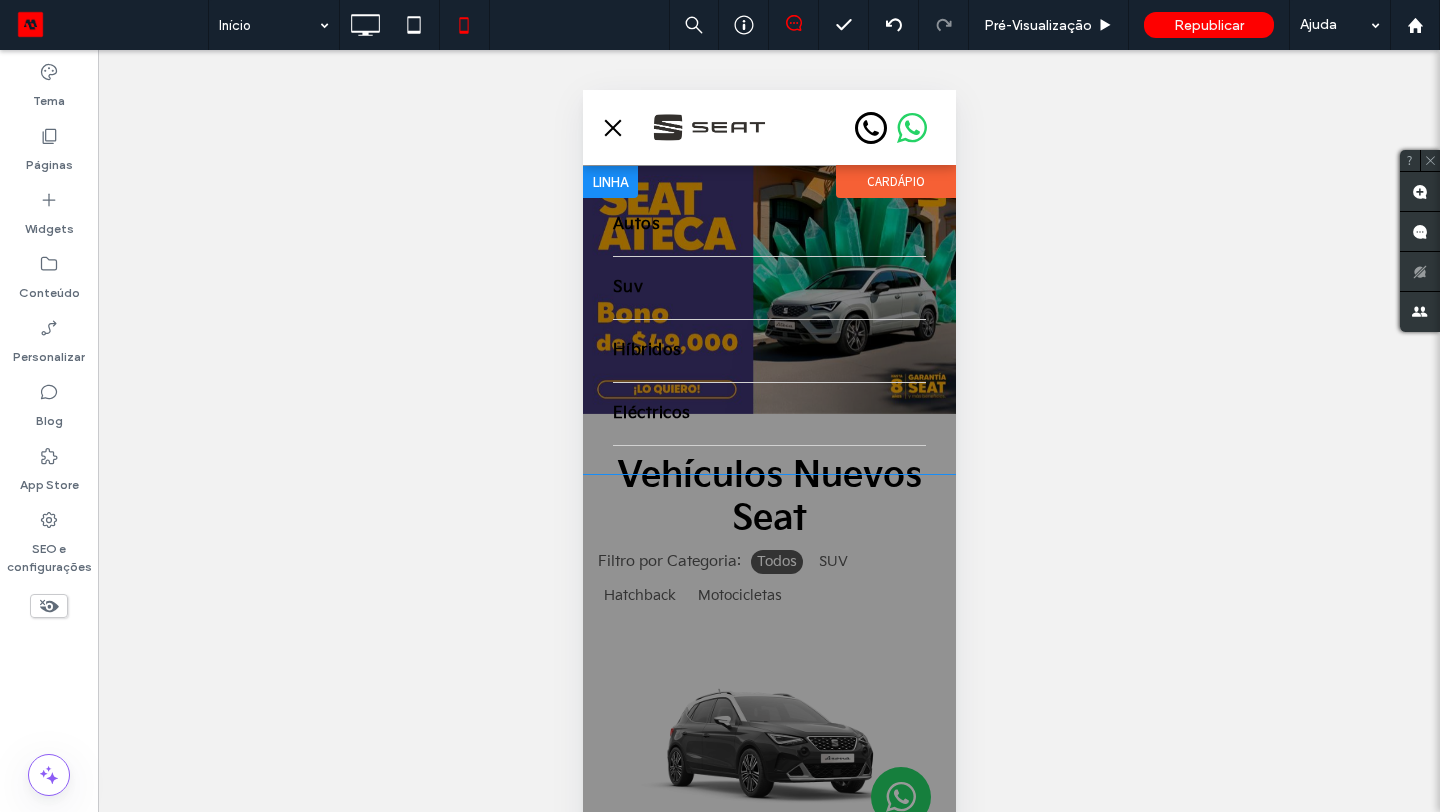click at bounding box center [609, 182] 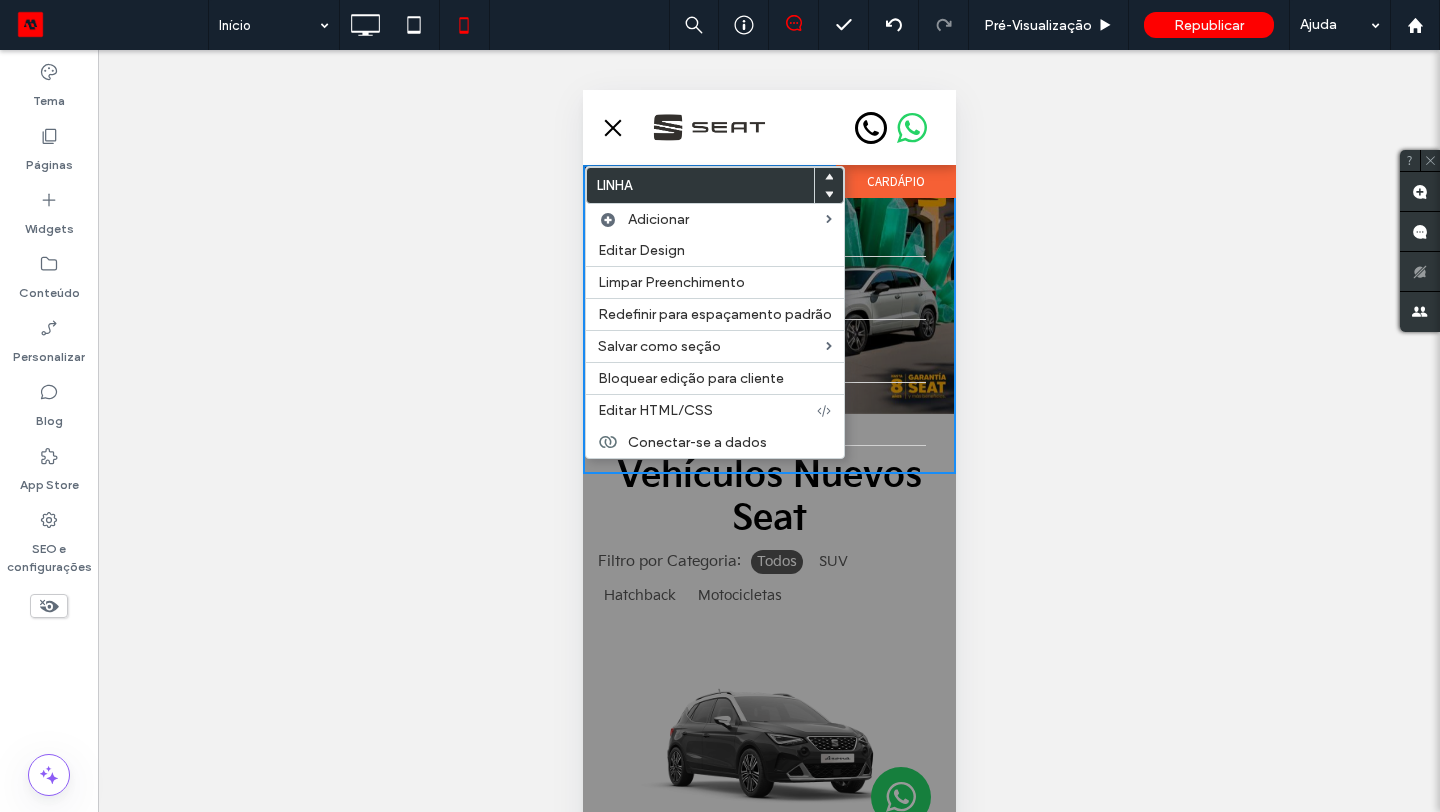 click on "Suv" at bounding box center (768, 288) 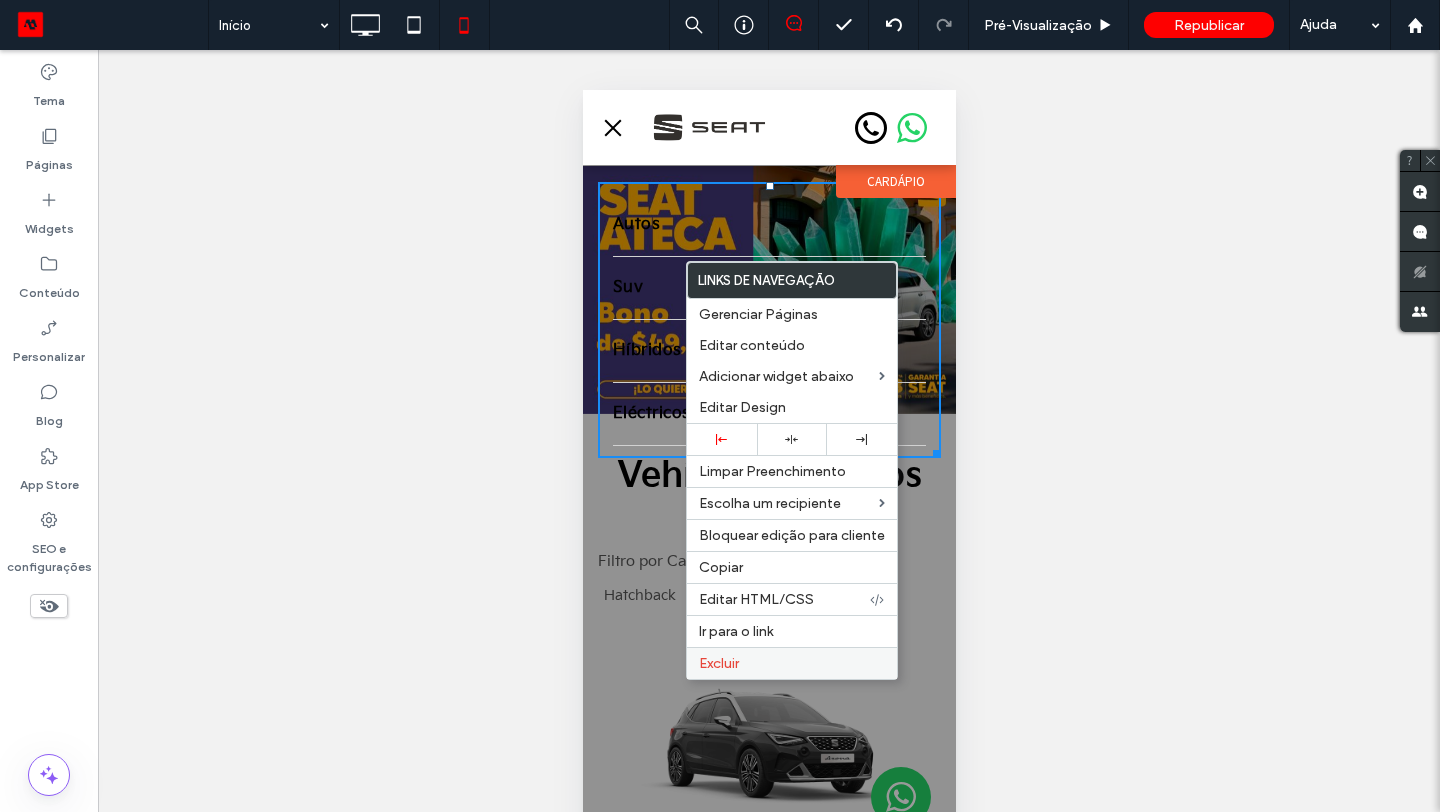 click on "Excluir" at bounding box center (792, 663) 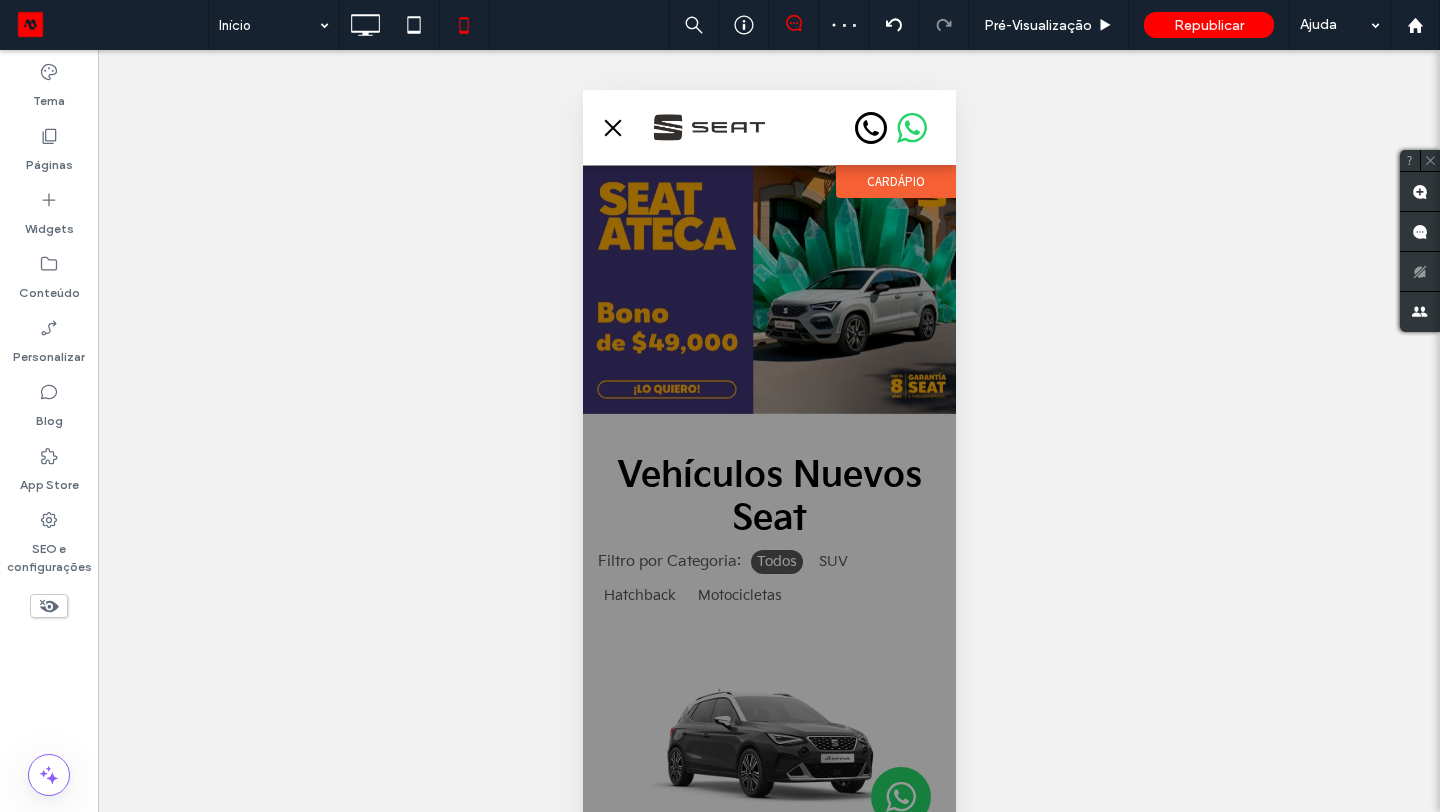 click on "CARDÁPIO" at bounding box center (895, 181) 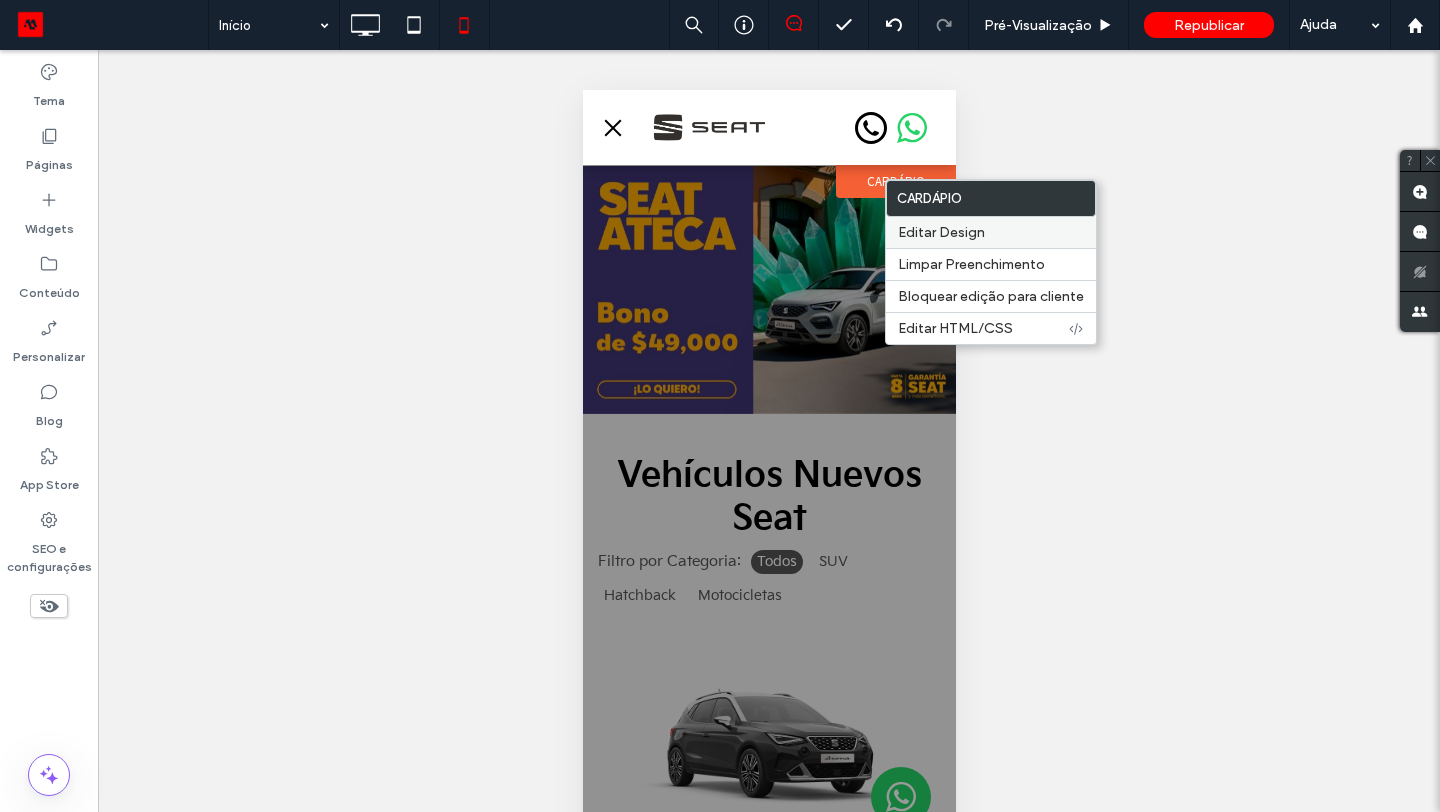click on "Editar Design" at bounding box center (991, 232) 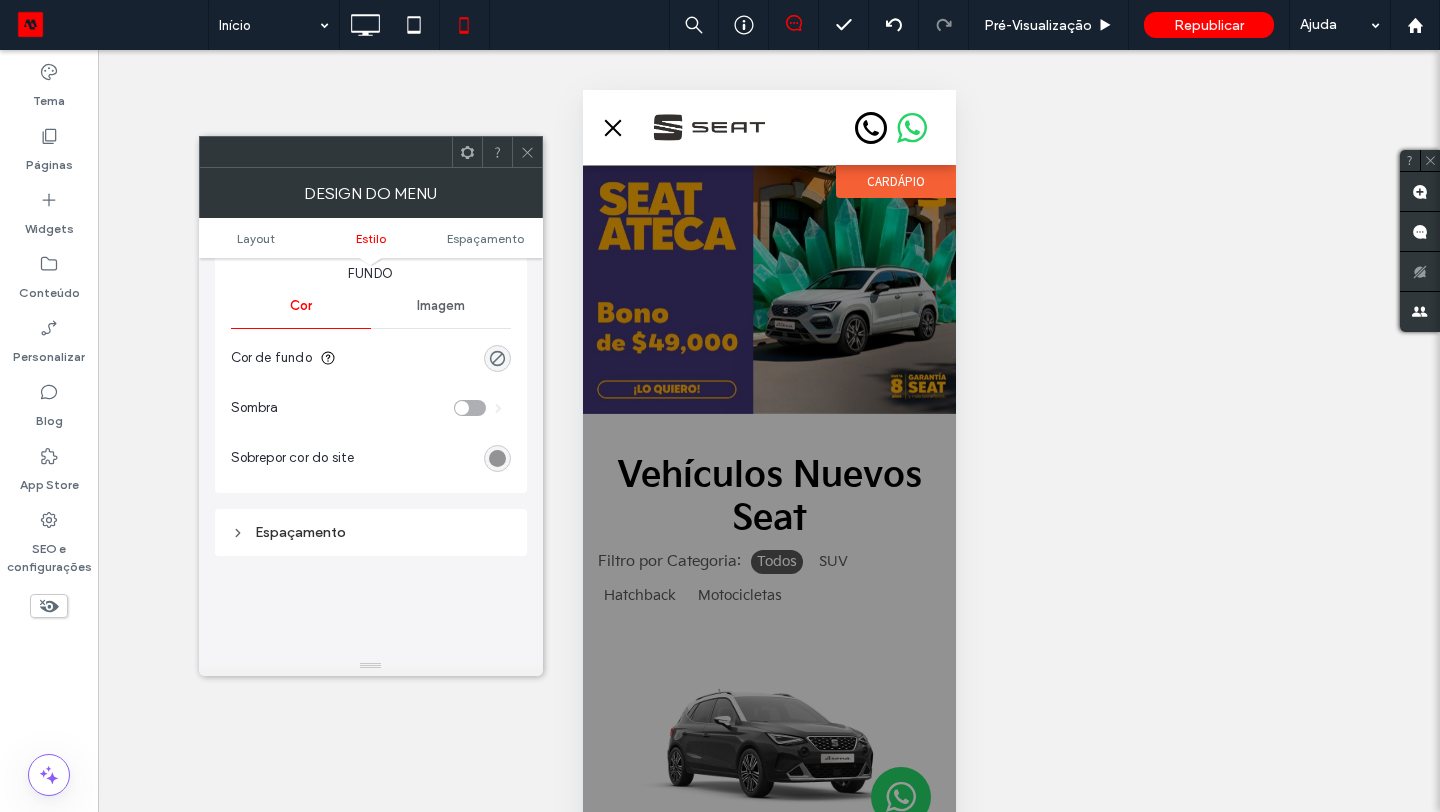 scroll, scrollTop: 629, scrollLeft: 0, axis: vertical 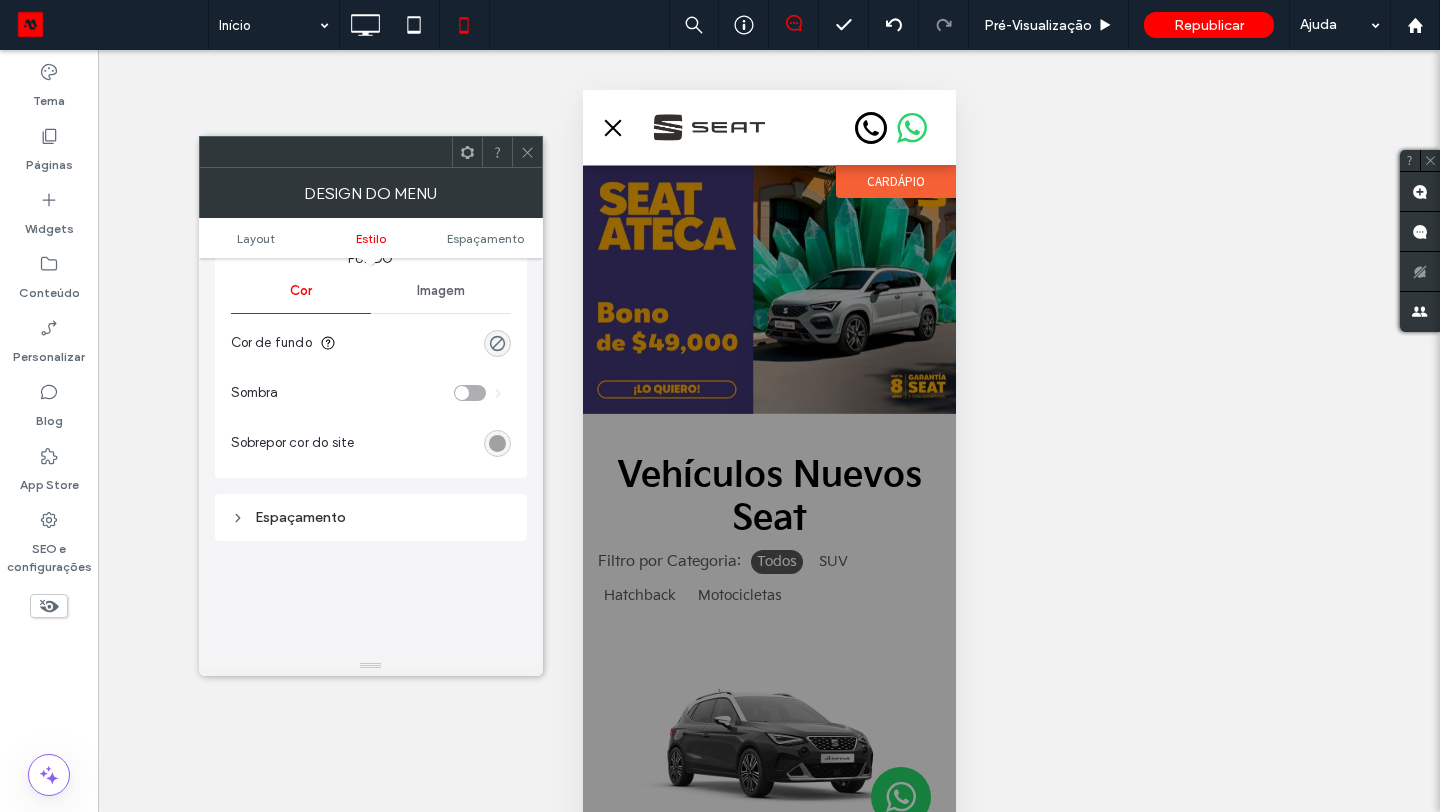click at bounding box center [497, 443] 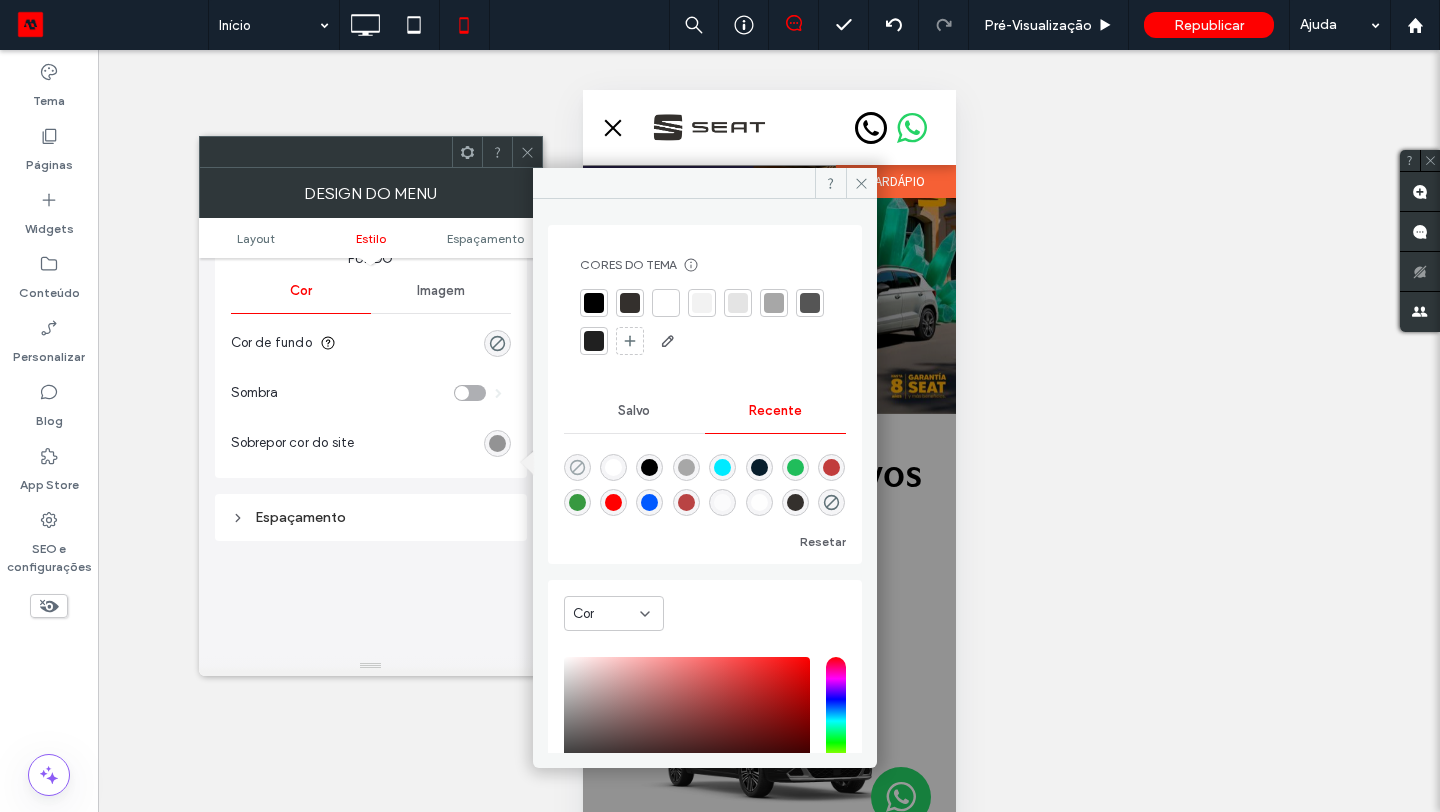 click 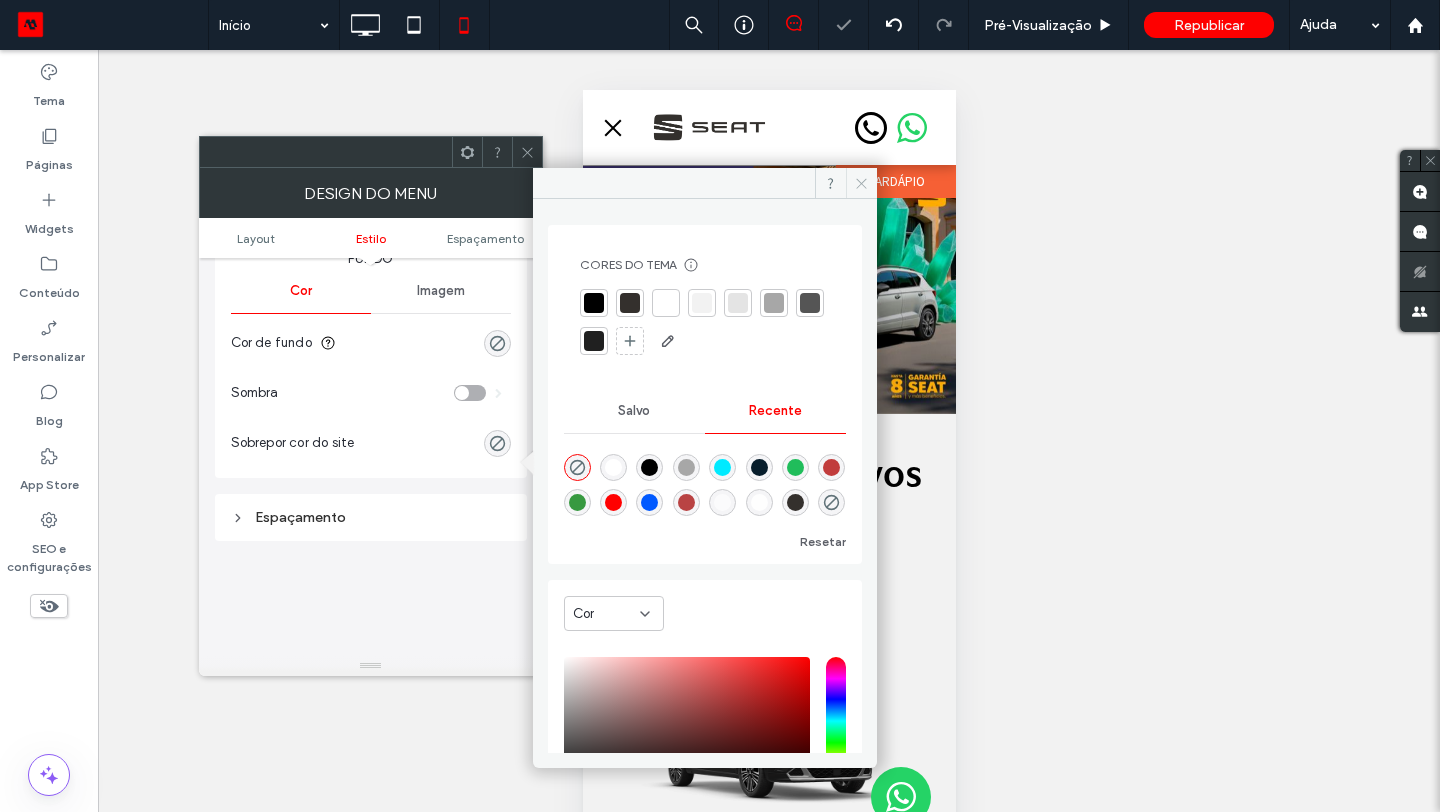 click 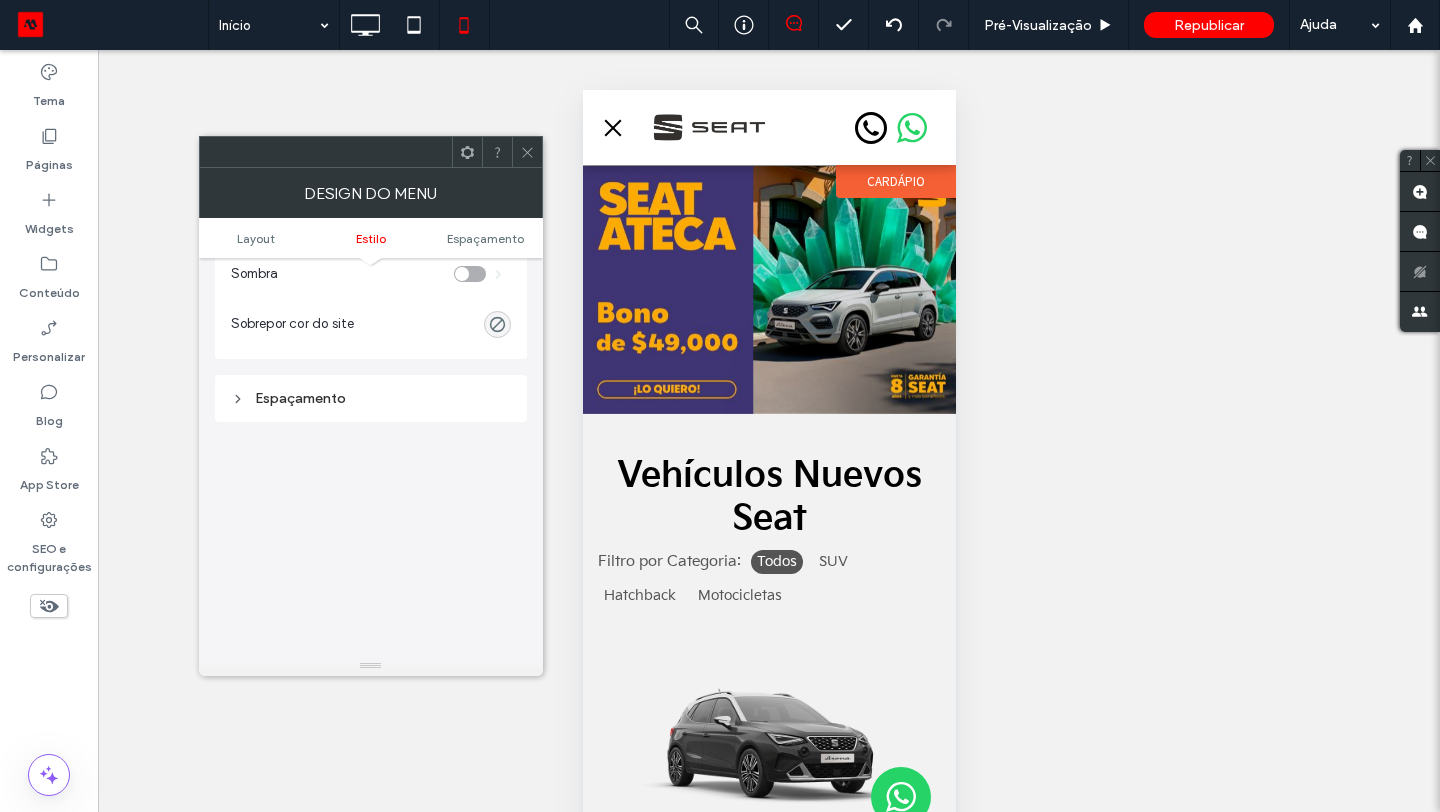 scroll, scrollTop: 763, scrollLeft: 0, axis: vertical 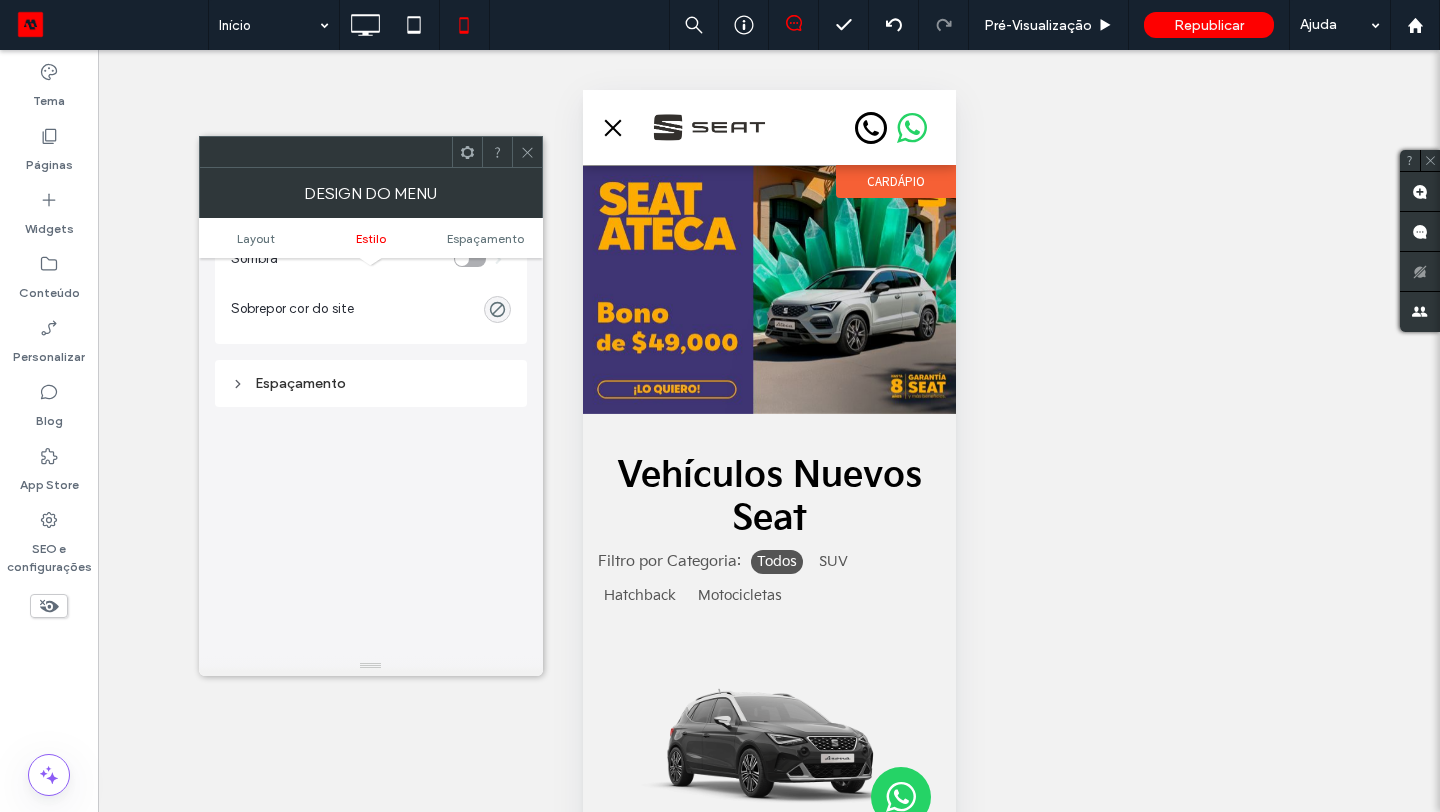 click on "Espaçamento" at bounding box center (371, 383) 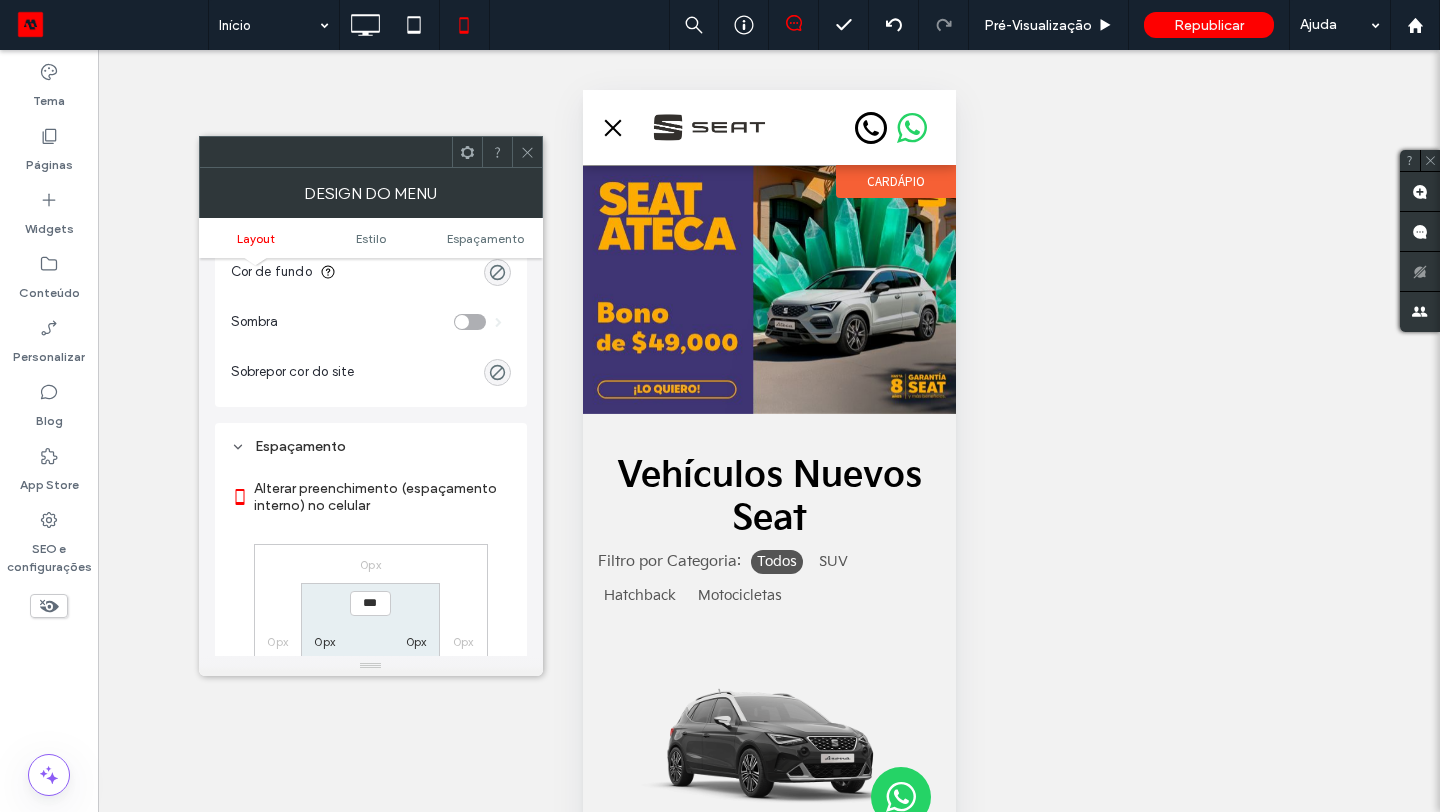 scroll, scrollTop: 39, scrollLeft: 0, axis: vertical 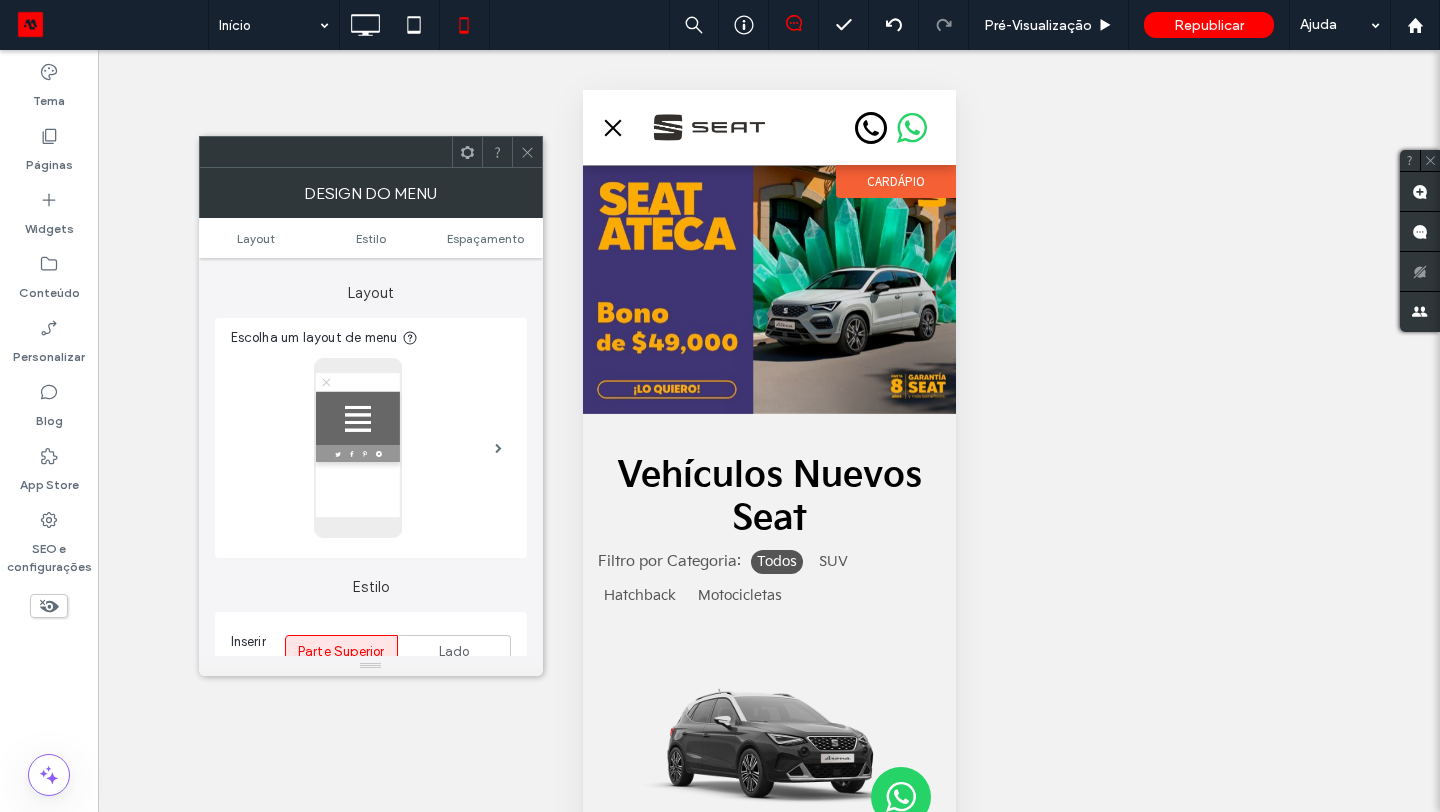click 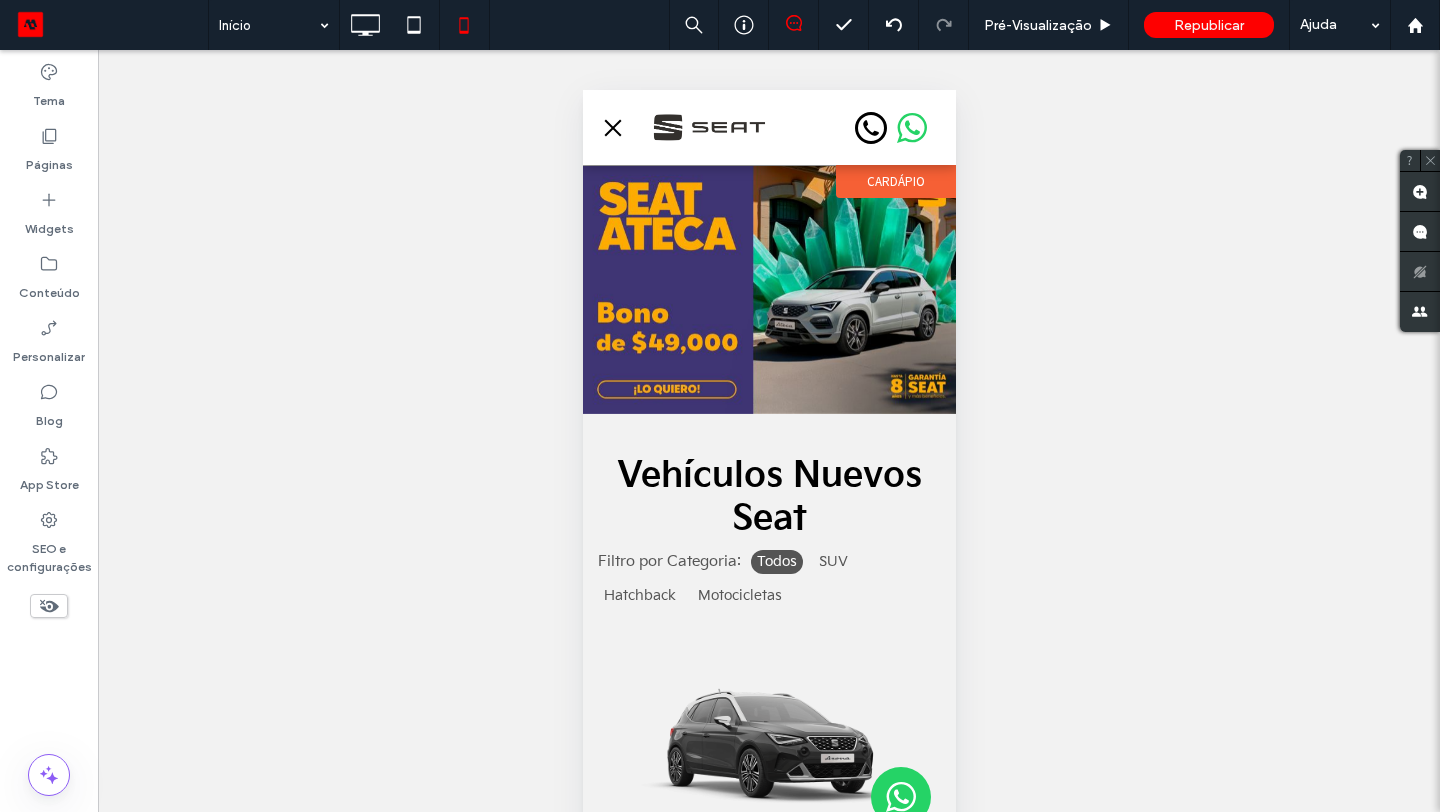click at bounding box center [612, 127] 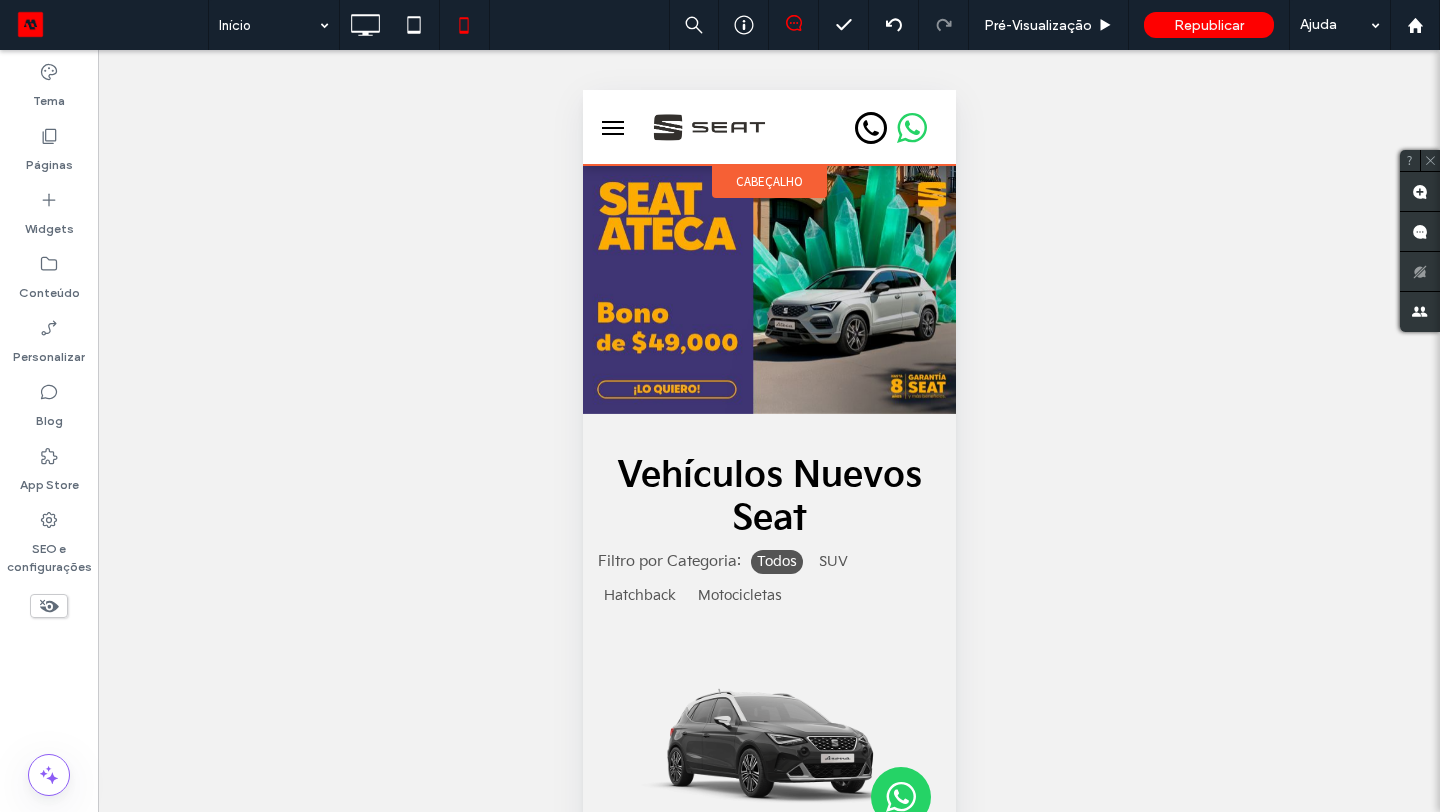 click on "cabeçalho" at bounding box center (768, 181) 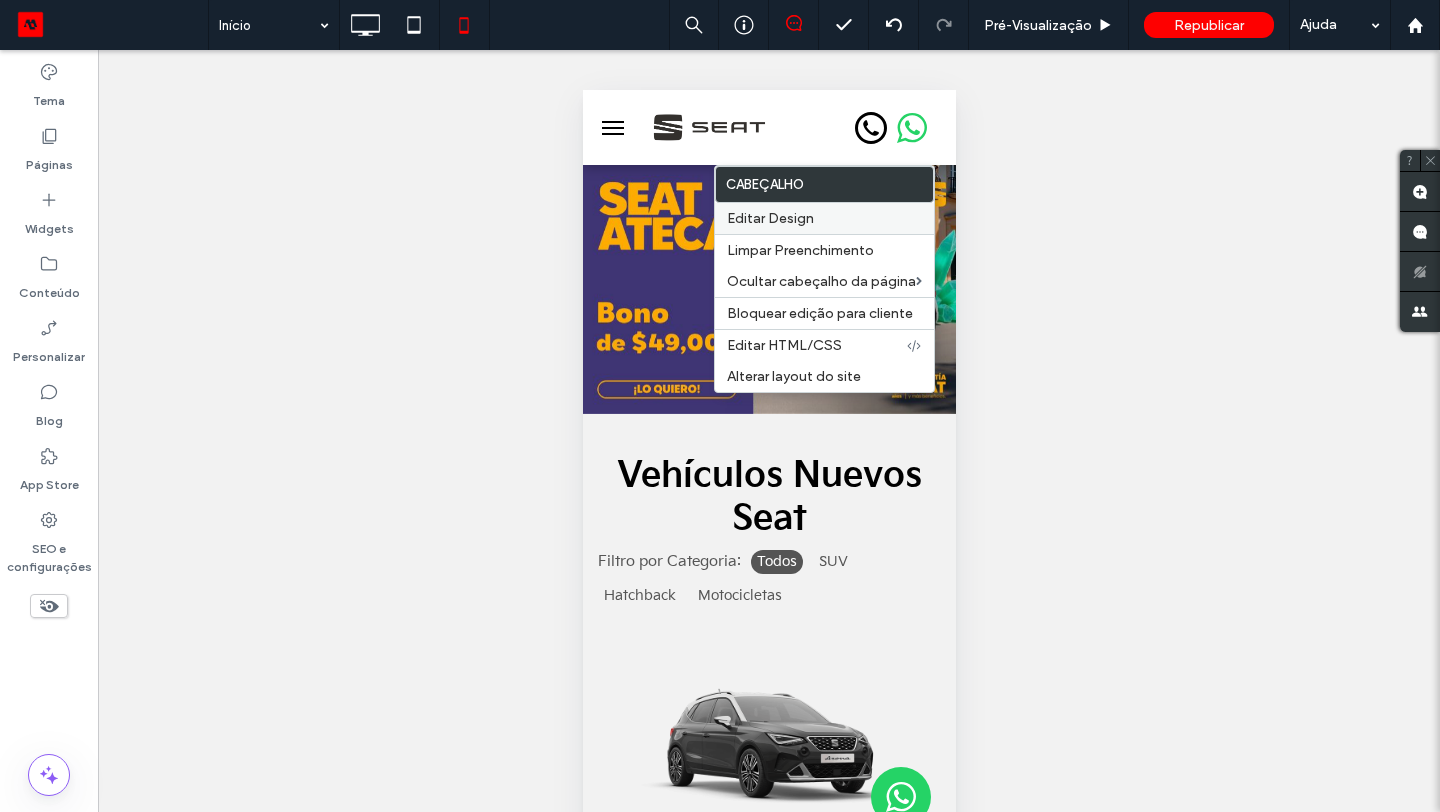 click on "Editar Design" at bounding box center (770, 218) 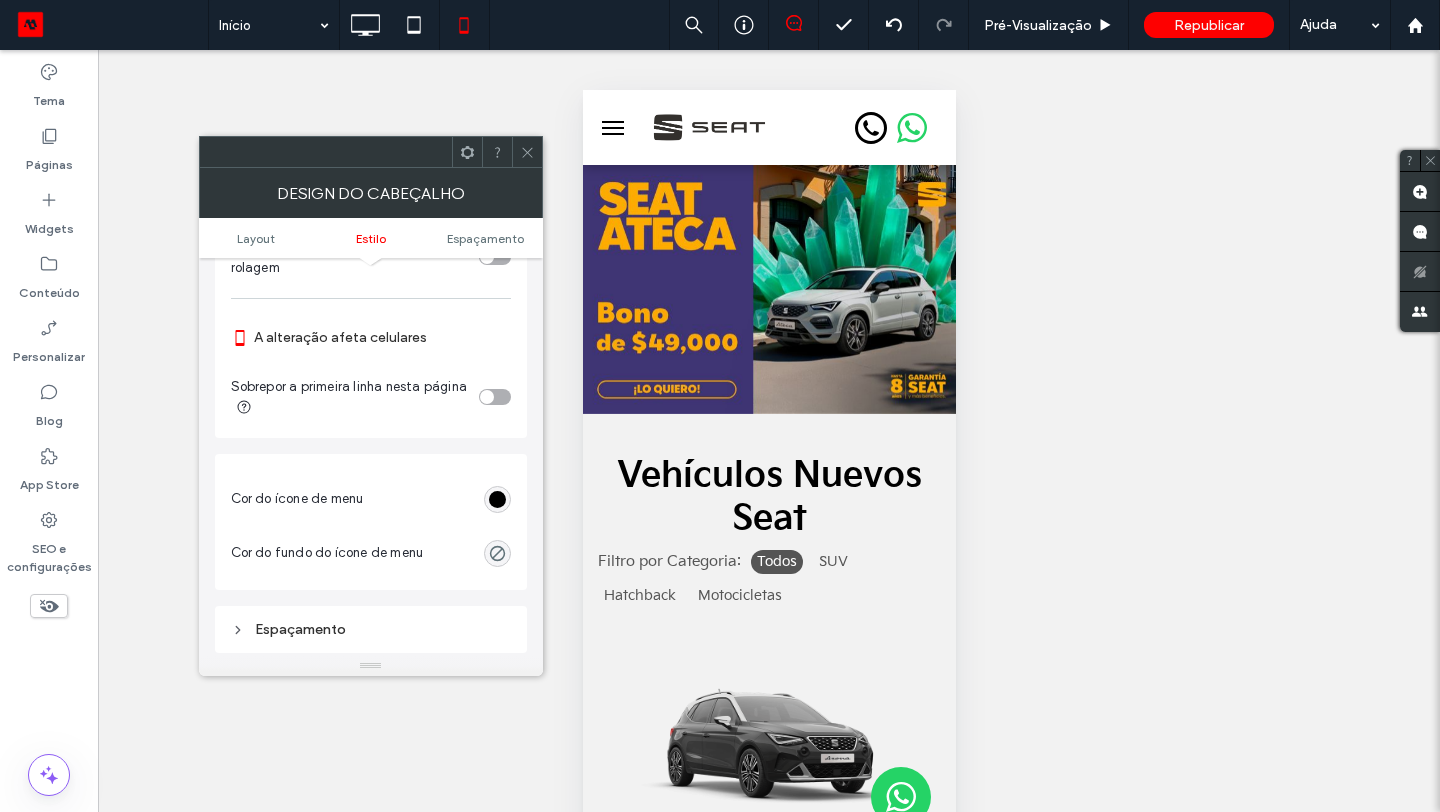 scroll, scrollTop: 716, scrollLeft: 0, axis: vertical 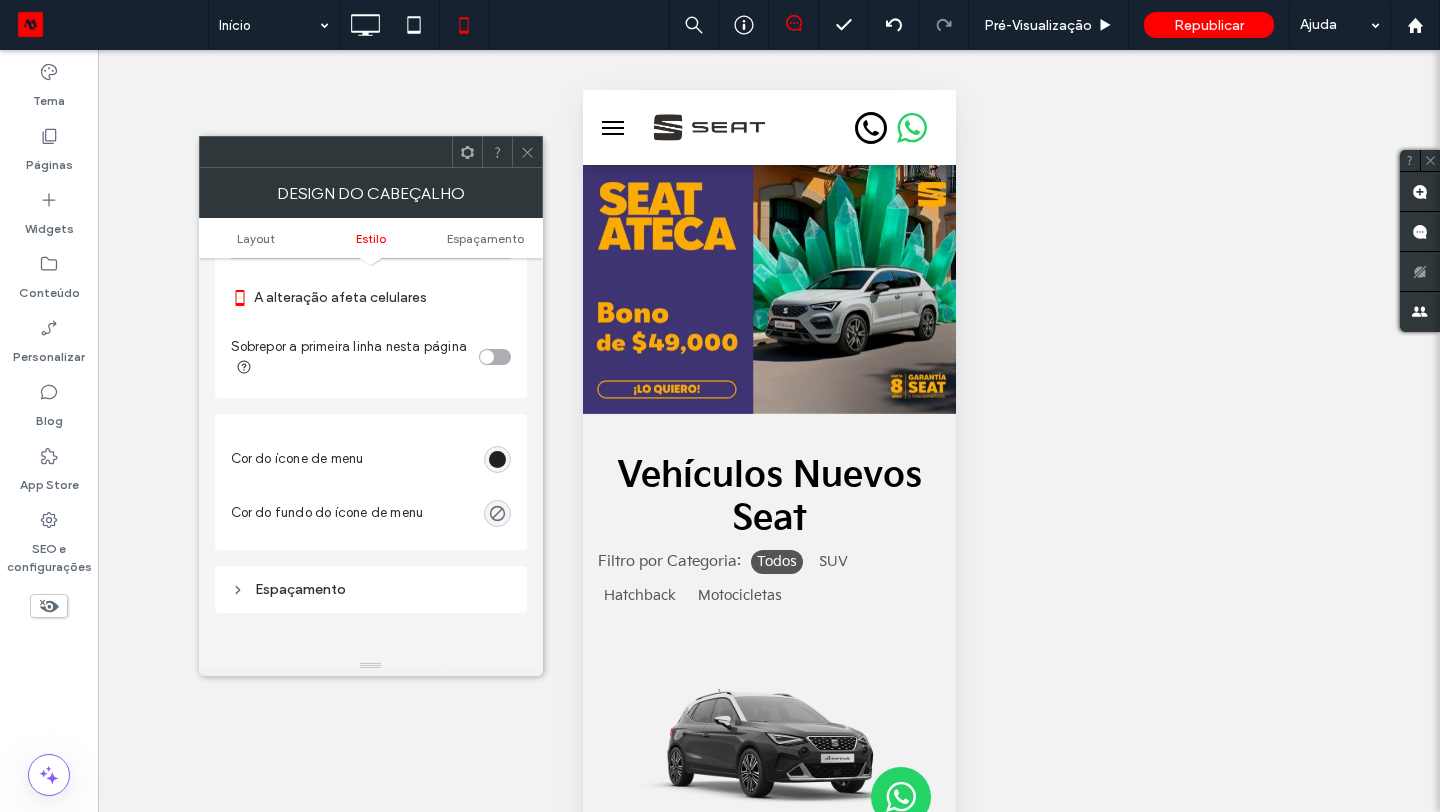click at bounding box center [497, 459] 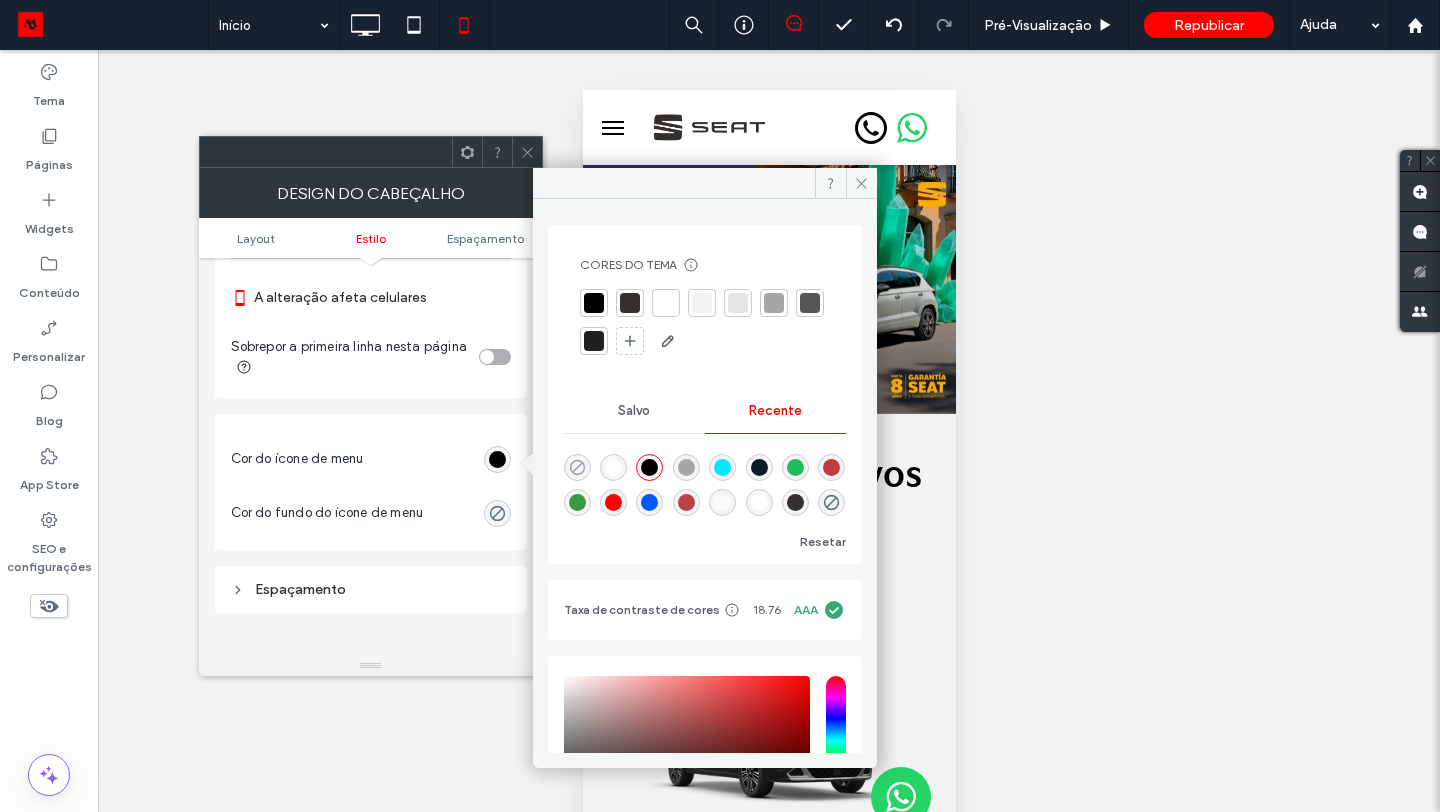 click 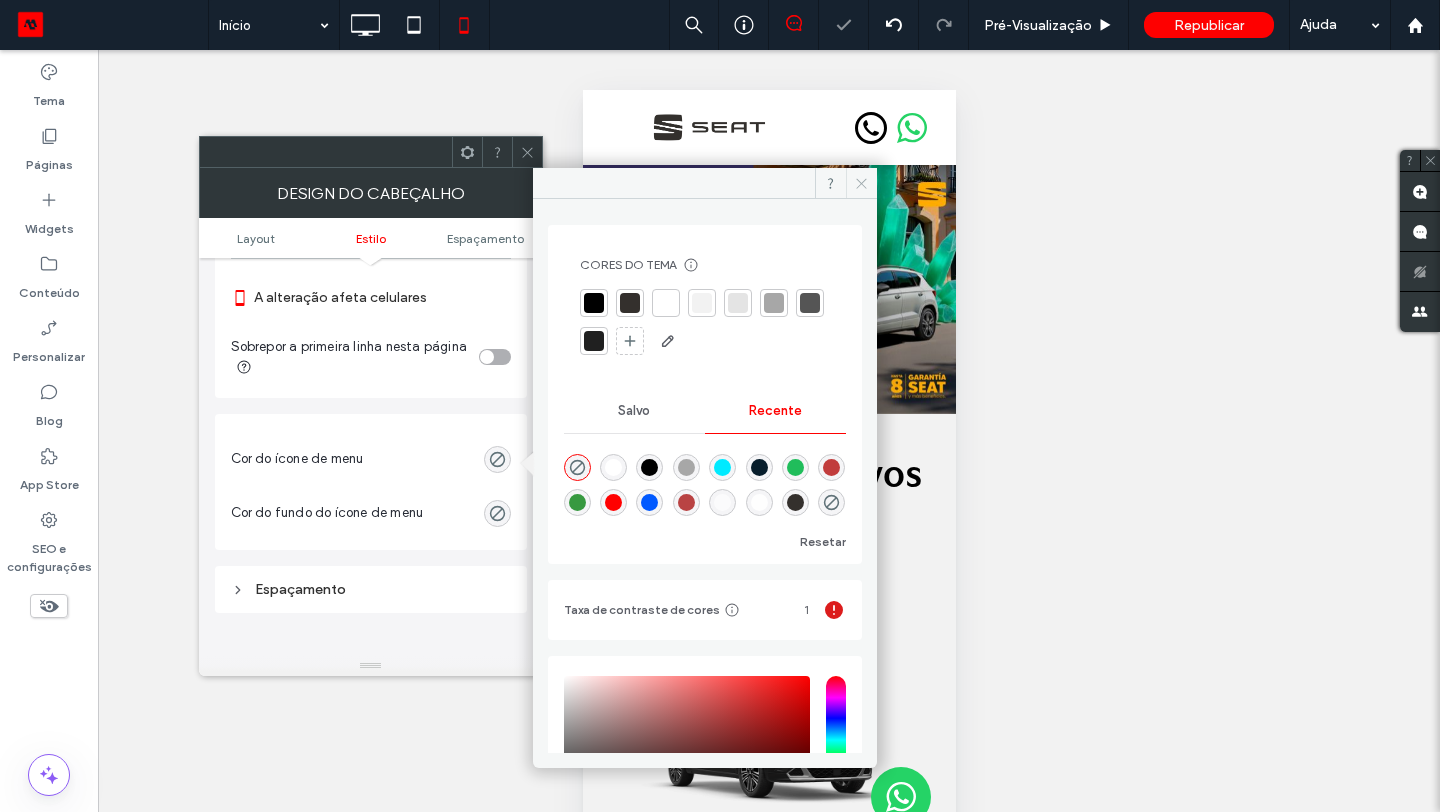 click at bounding box center (861, 183) 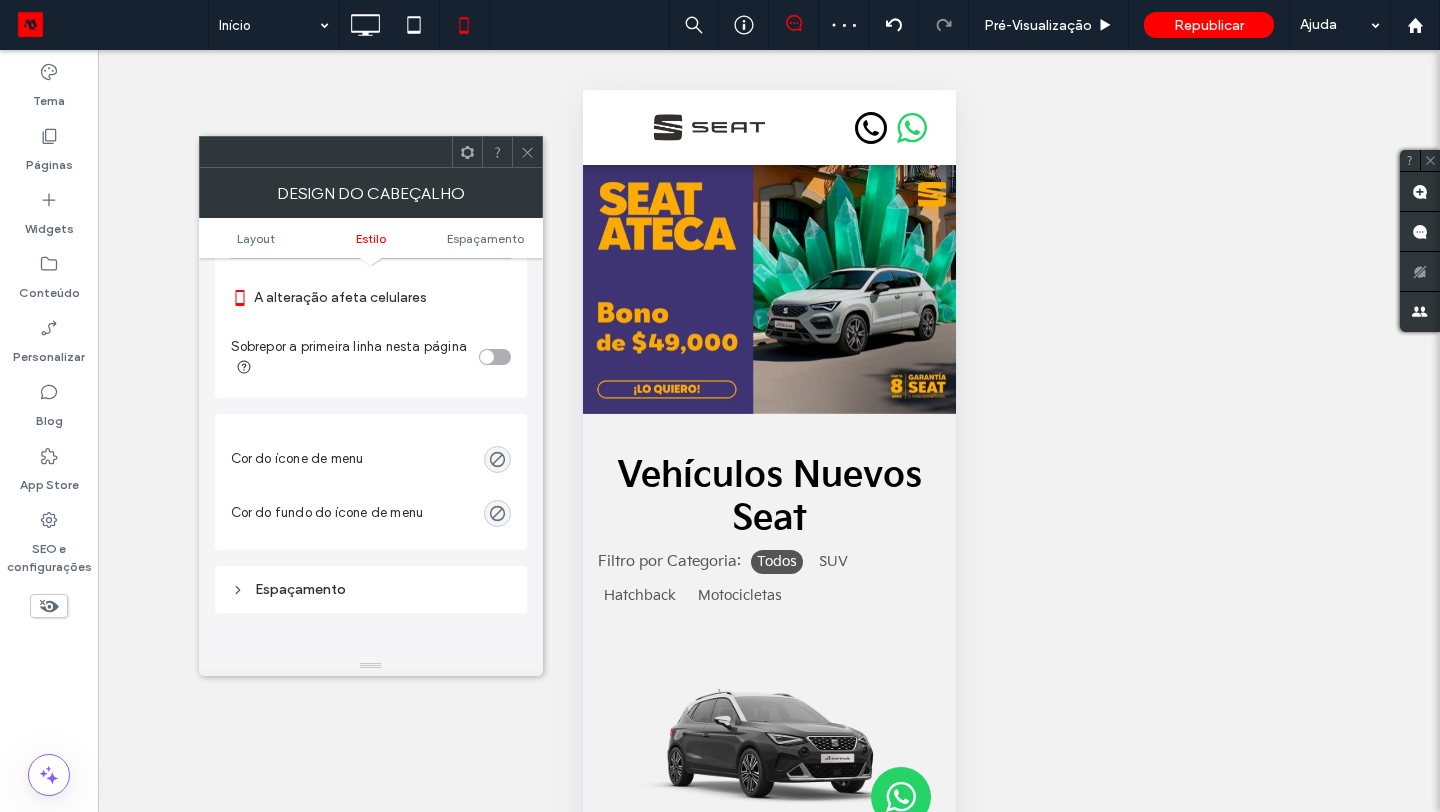 click 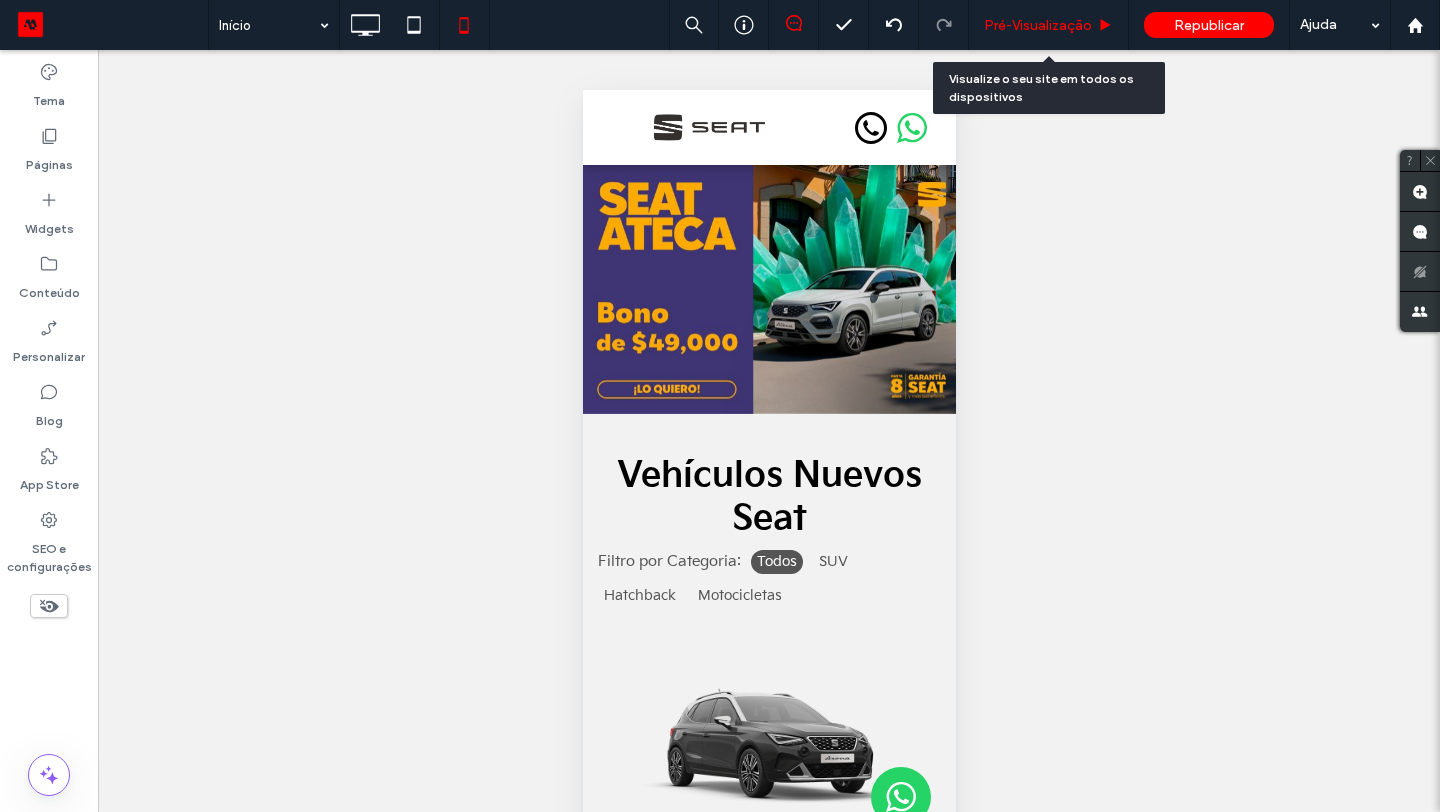 click on "Pré-Visualizaçāo" at bounding box center [1038, 25] 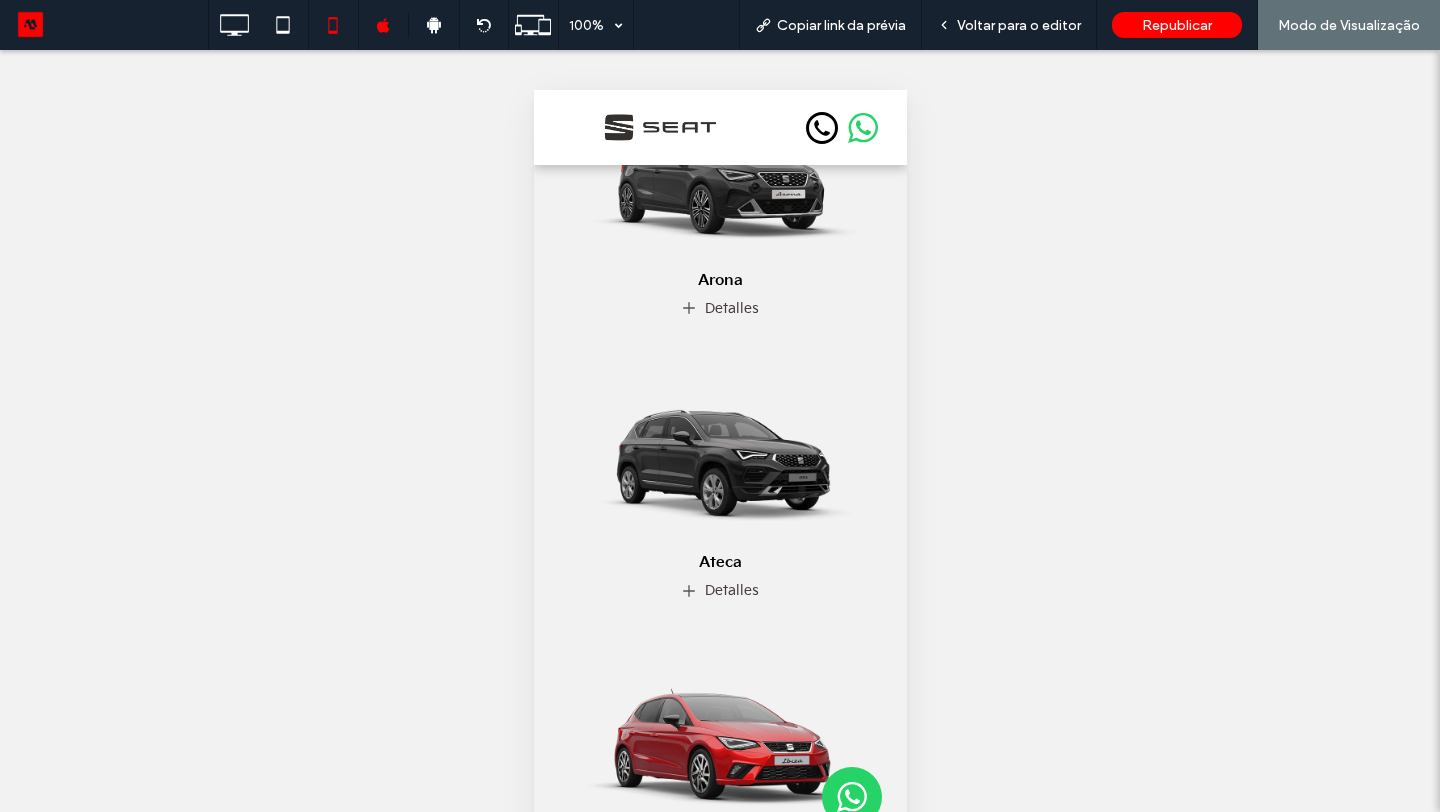scroll, scrollTop: 0, scrollLeft: 0, axis: both 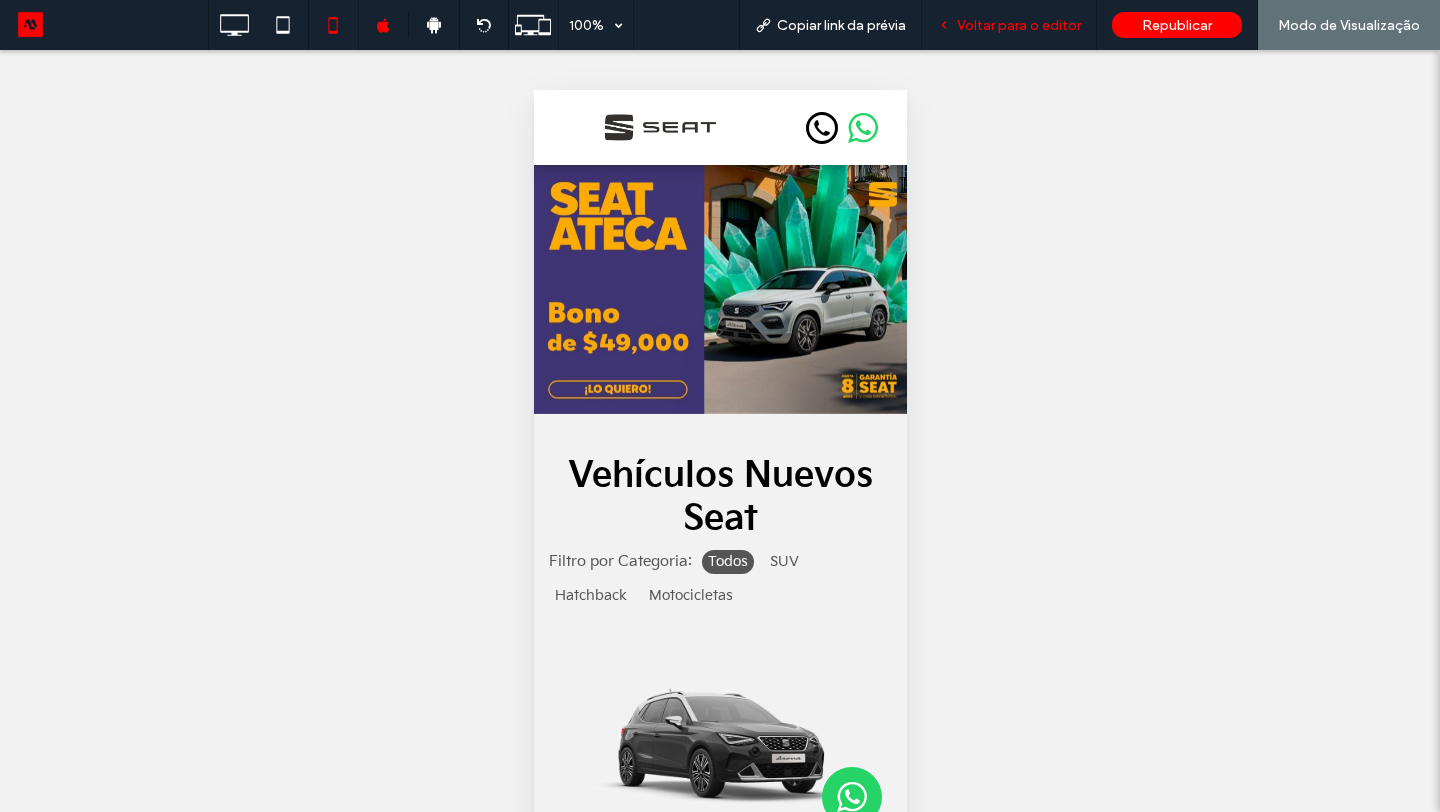 click on "Voltar para o editor" at bounding box center (1019, 25) 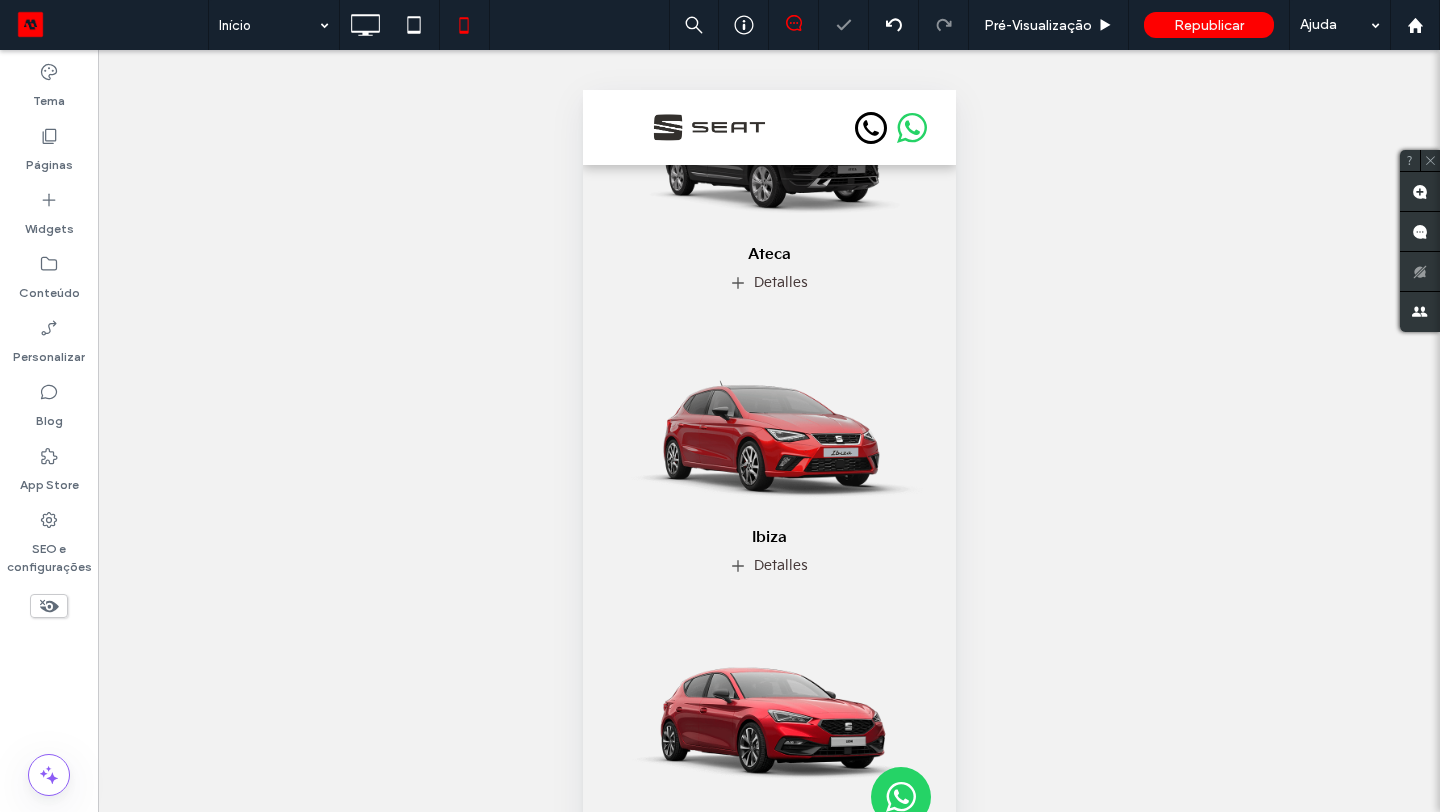 scroll, scrollTop: 87, scrollLeft: 0, axis: vertical 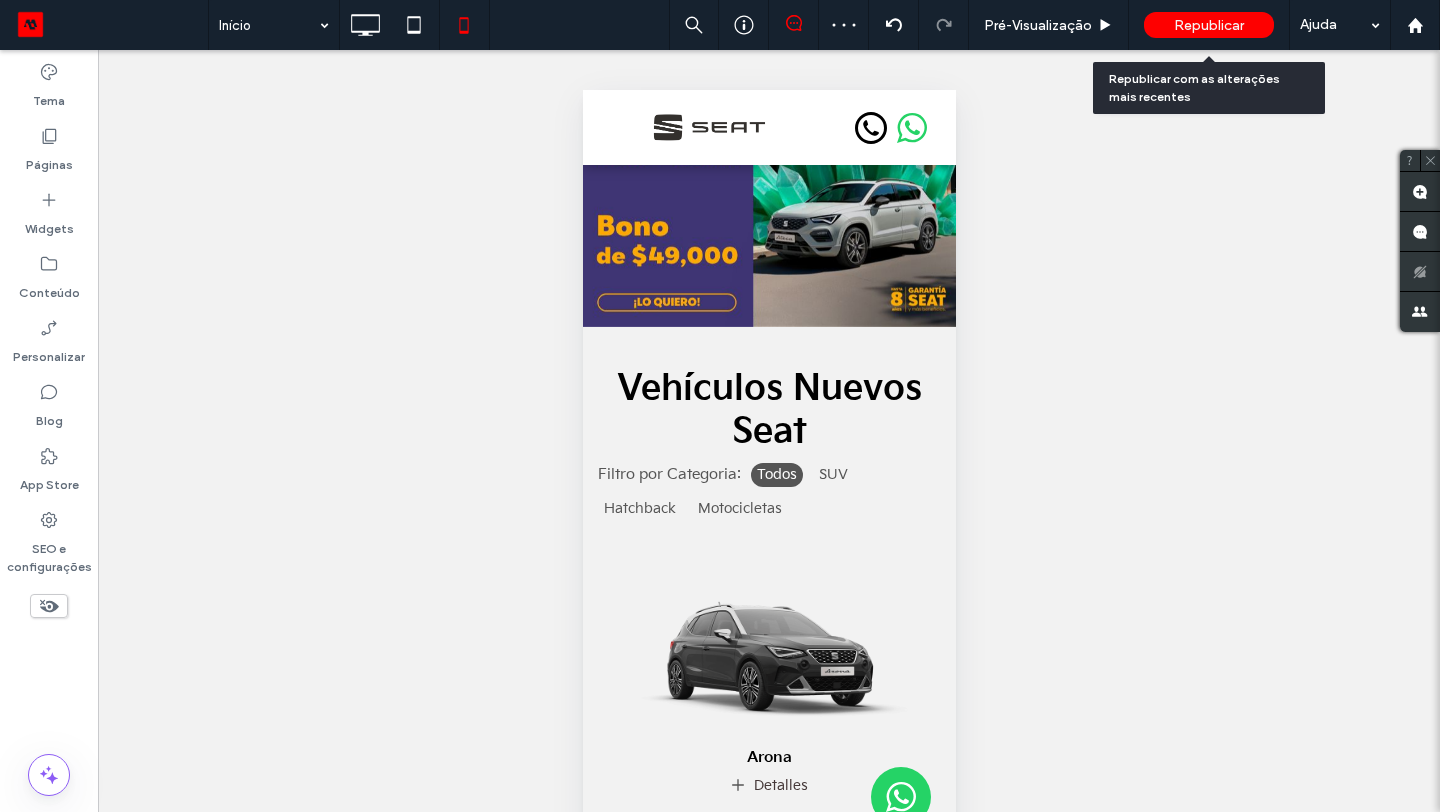 click on "Republicar" at bounding box center [1209, 25] 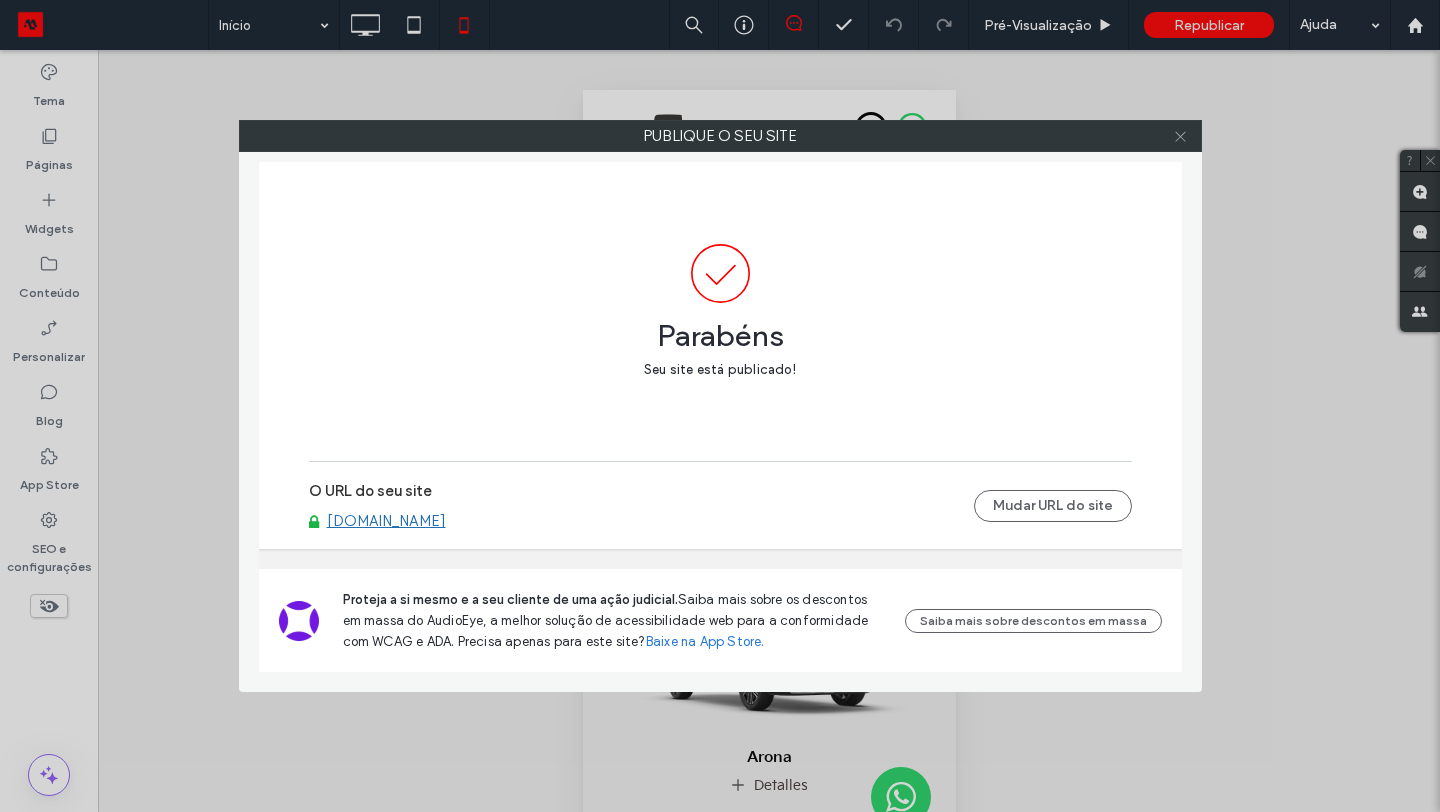 click 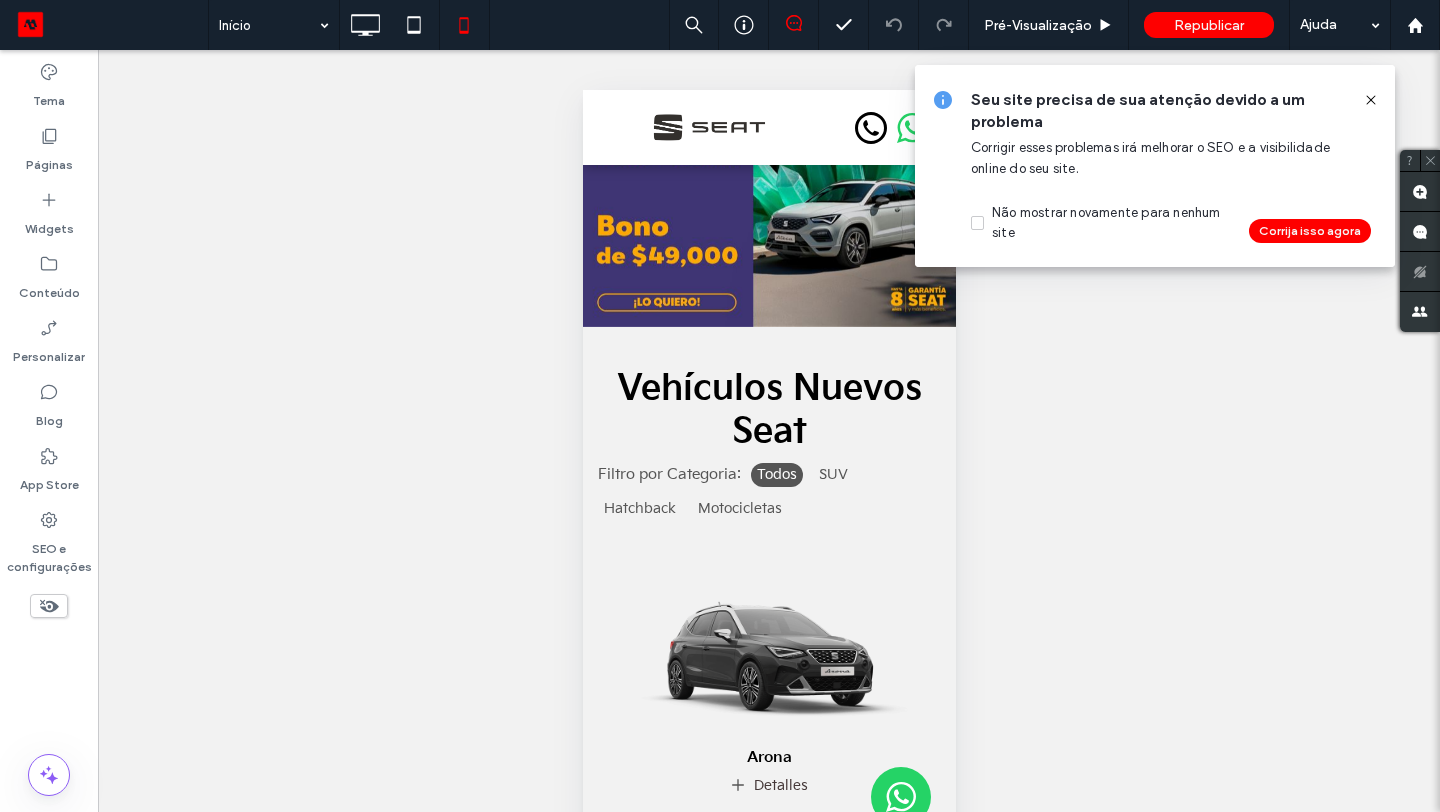 click 